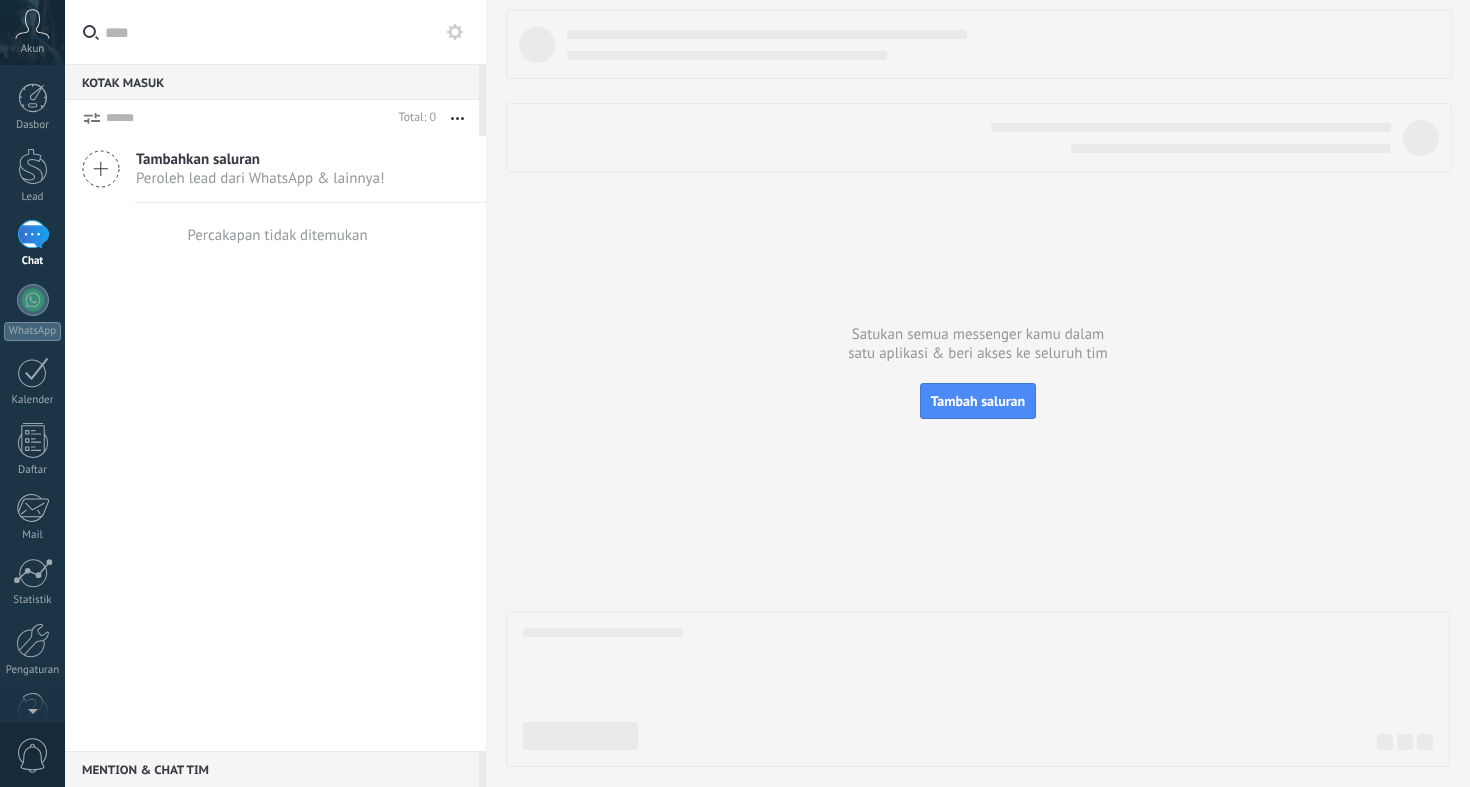 scroll, scrollTop: 0, scrollLeft: 0, axis: both 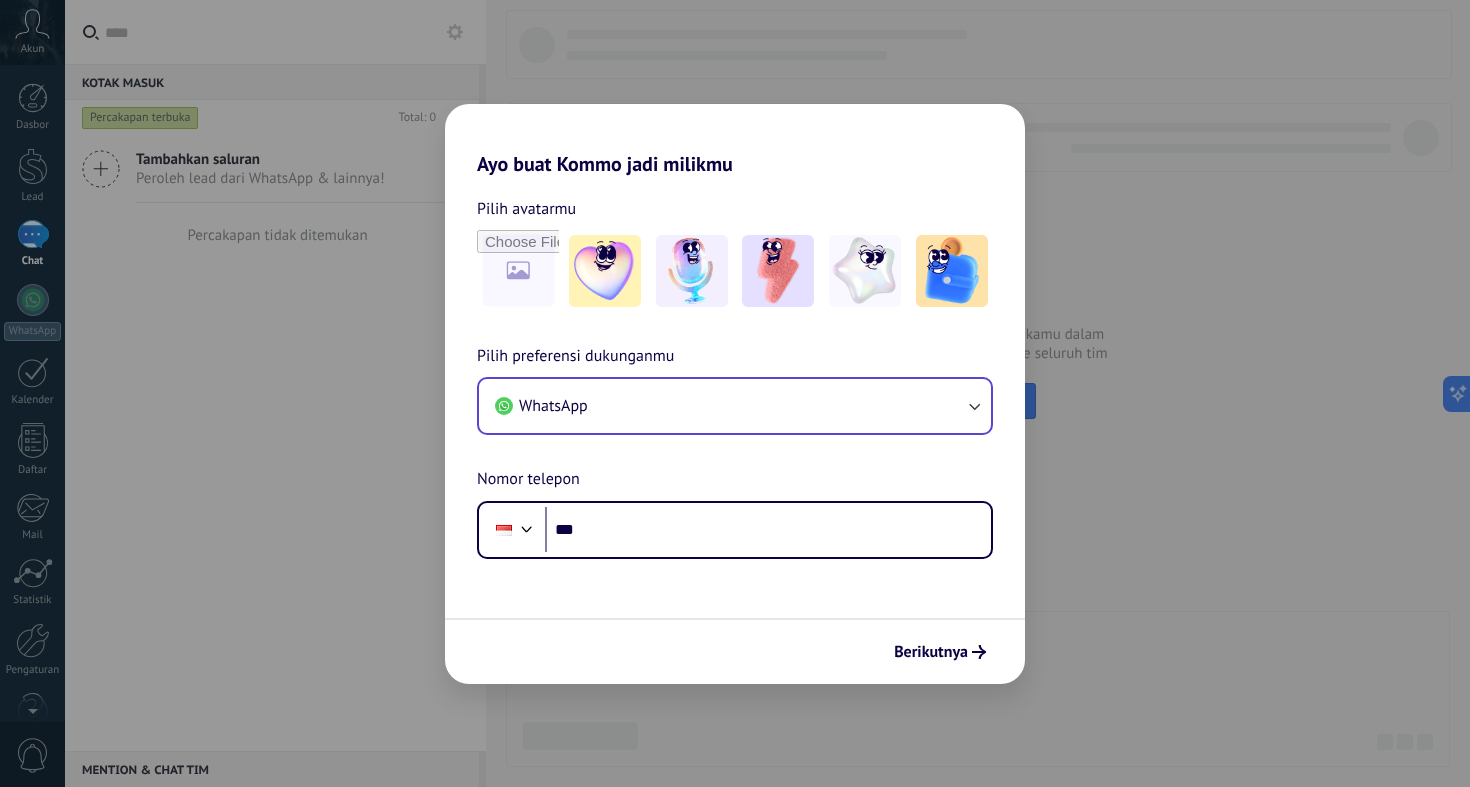 click on "WhatsApp" at bounding box center (735, 406) 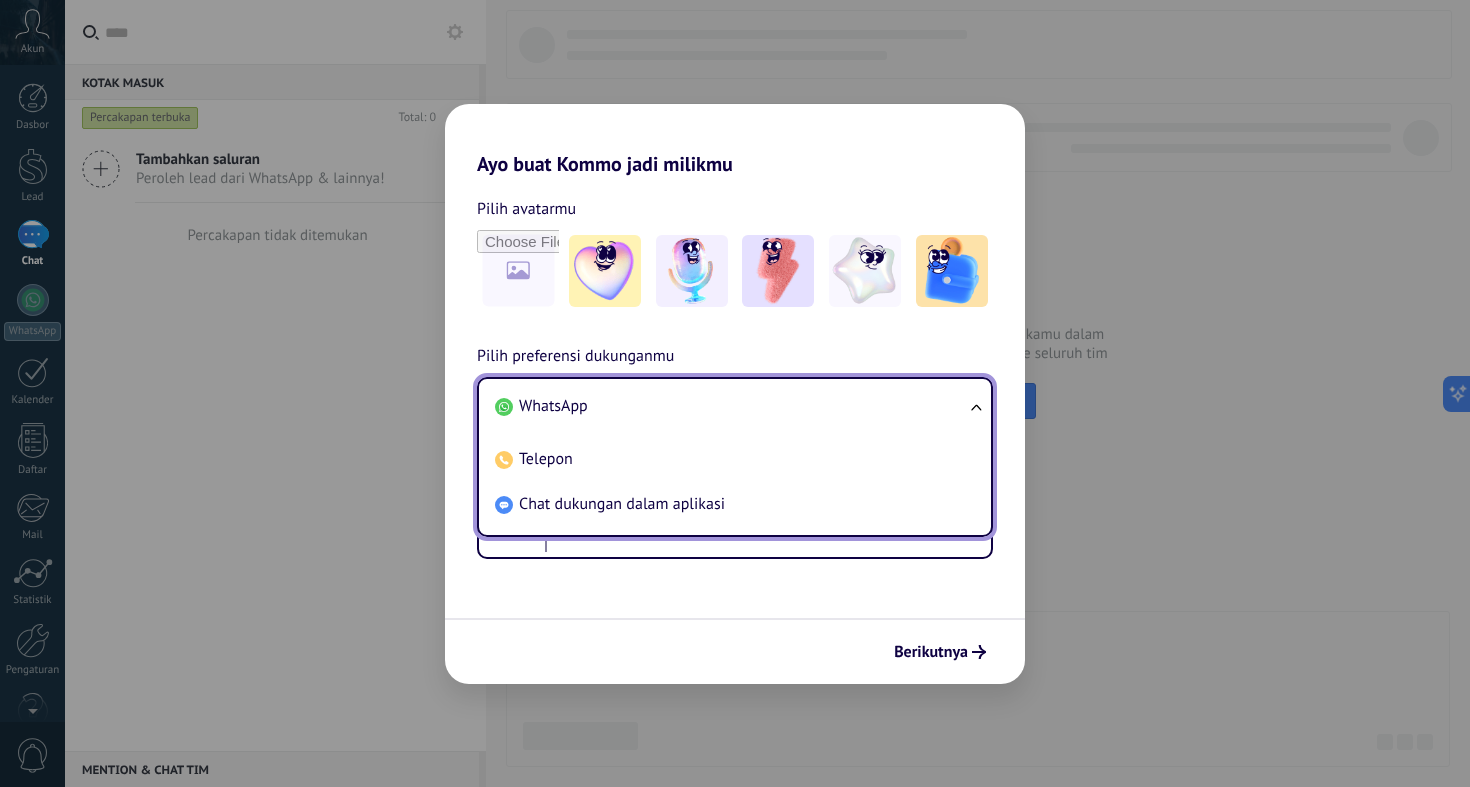 click on "WhatsApp" at bounding box center (731, 406) 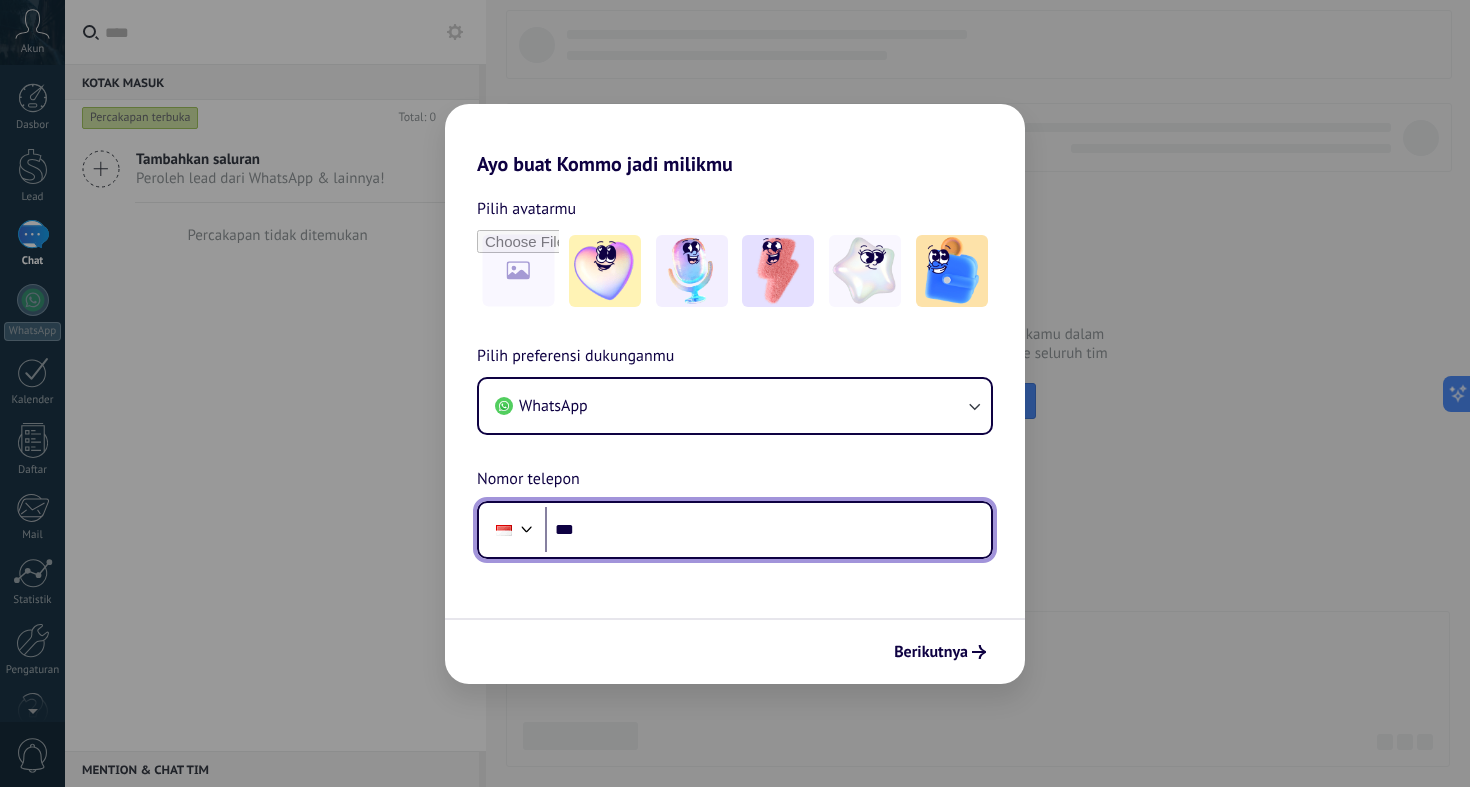 click on "***" at bounding box center (768, 530) 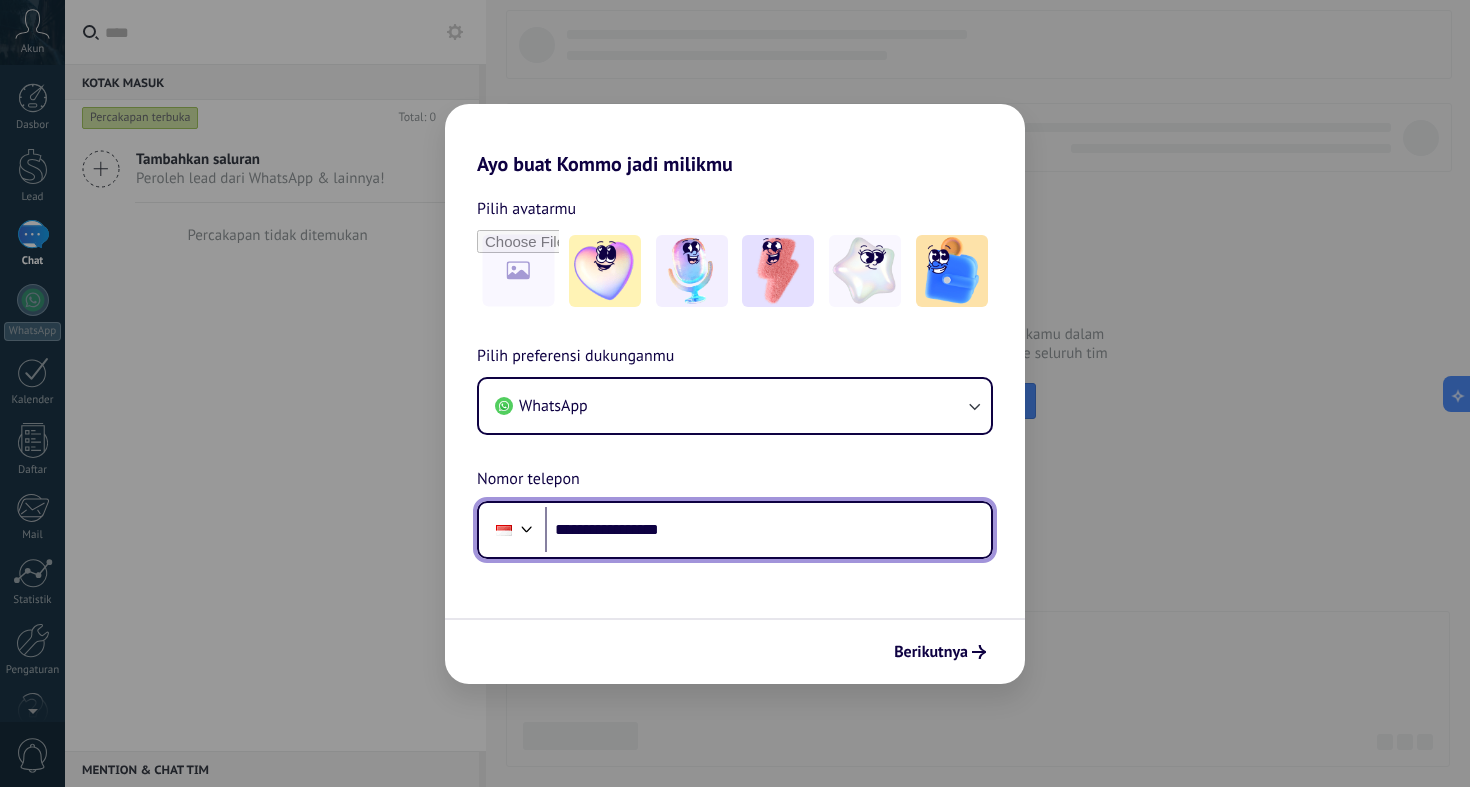 type on "**********" 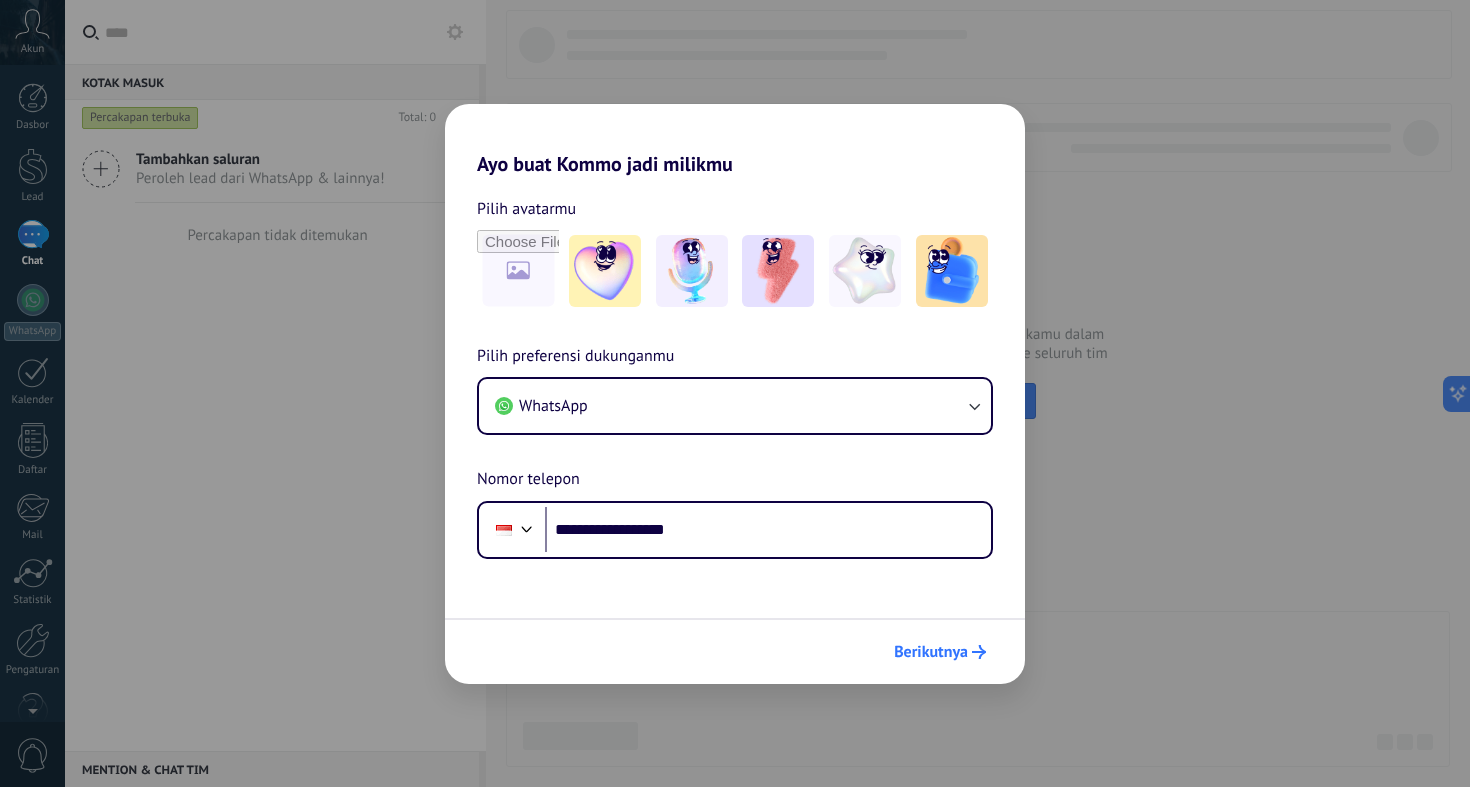 click on "Berikutnya" at bounding box center (940, 652) 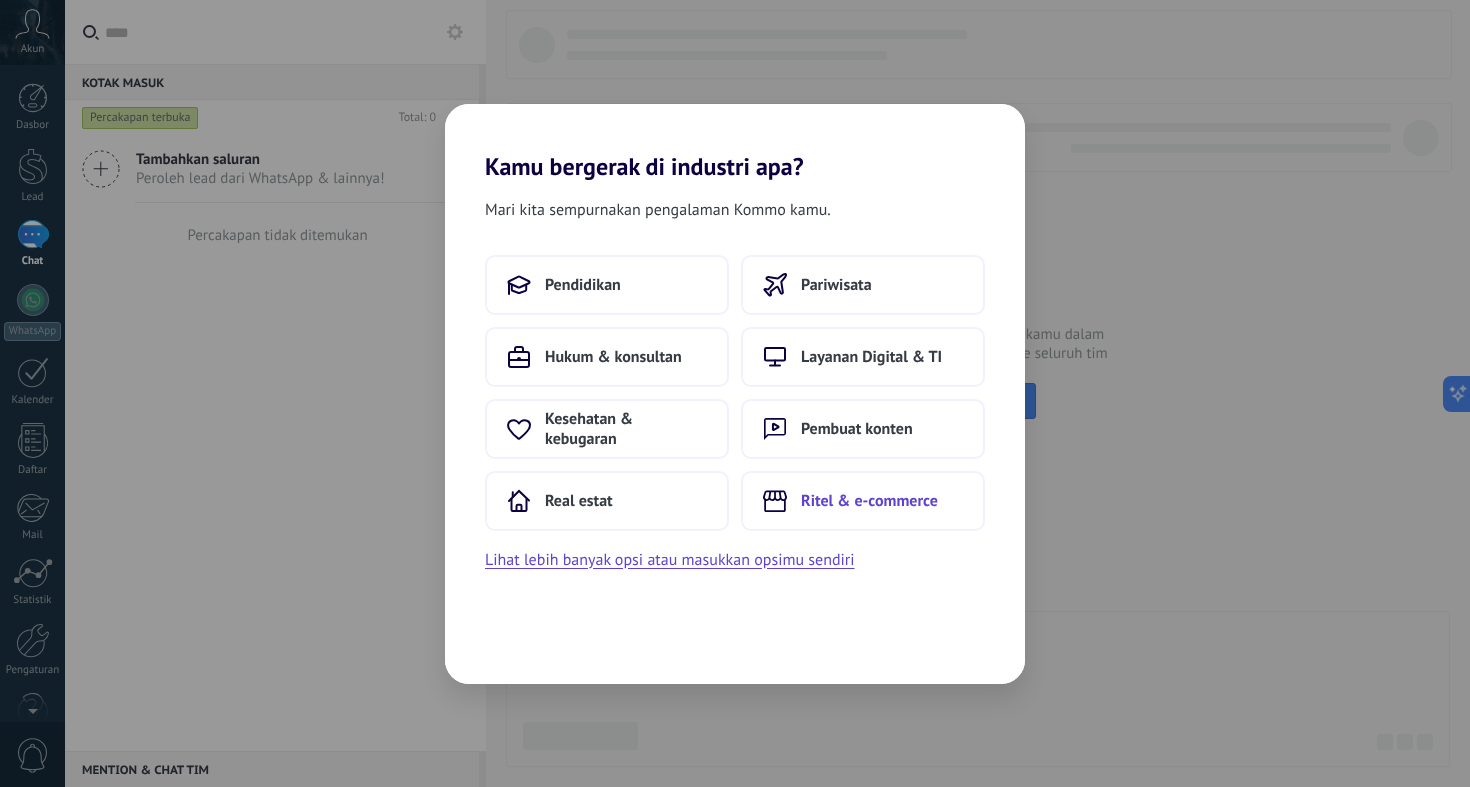 click on "Ritel & e-commerce" at bounding box center (869, 501) 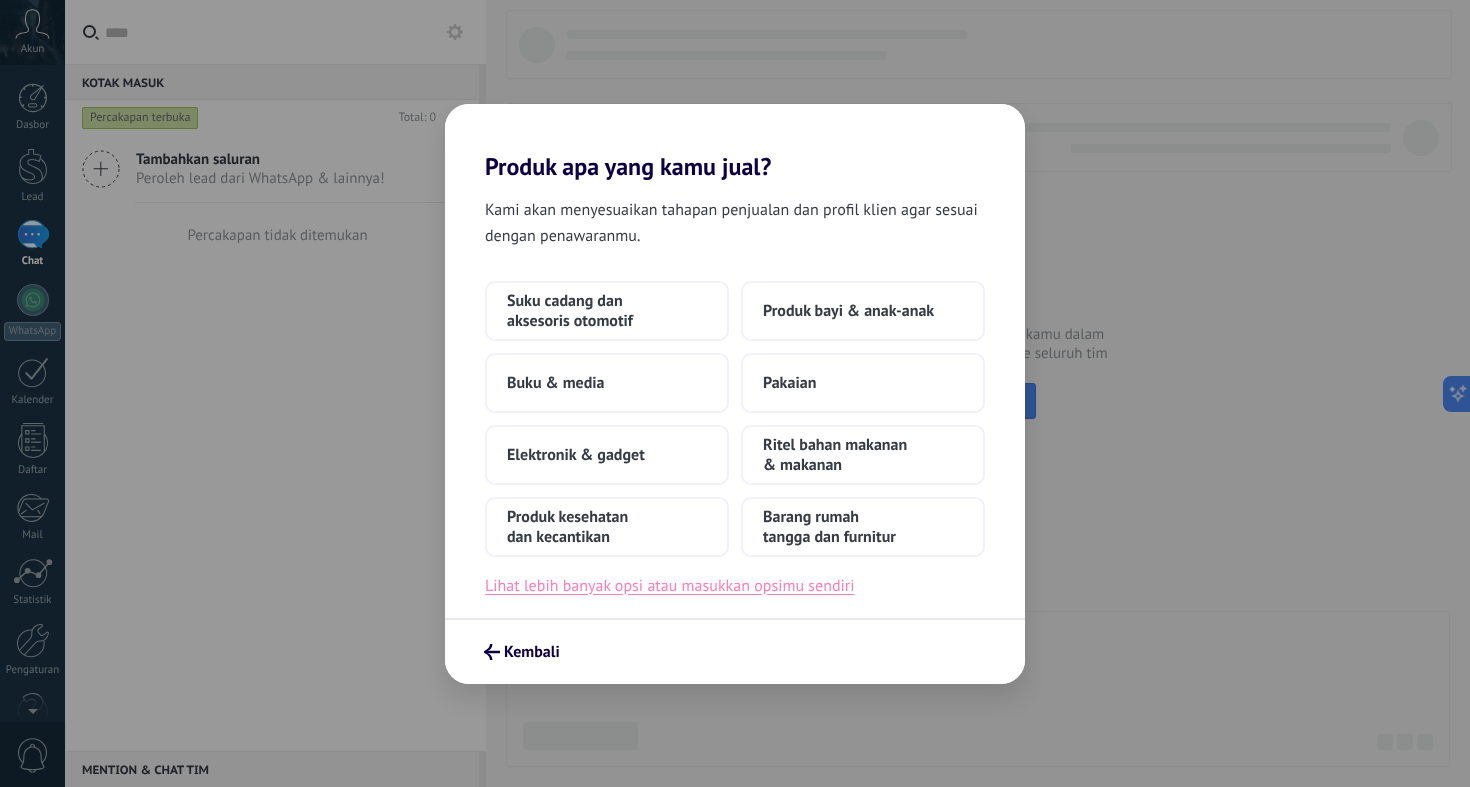 click on "Lihat lebih banyak opsi atau masukkan opsimu sendiri" at bounding box center (670, 586) 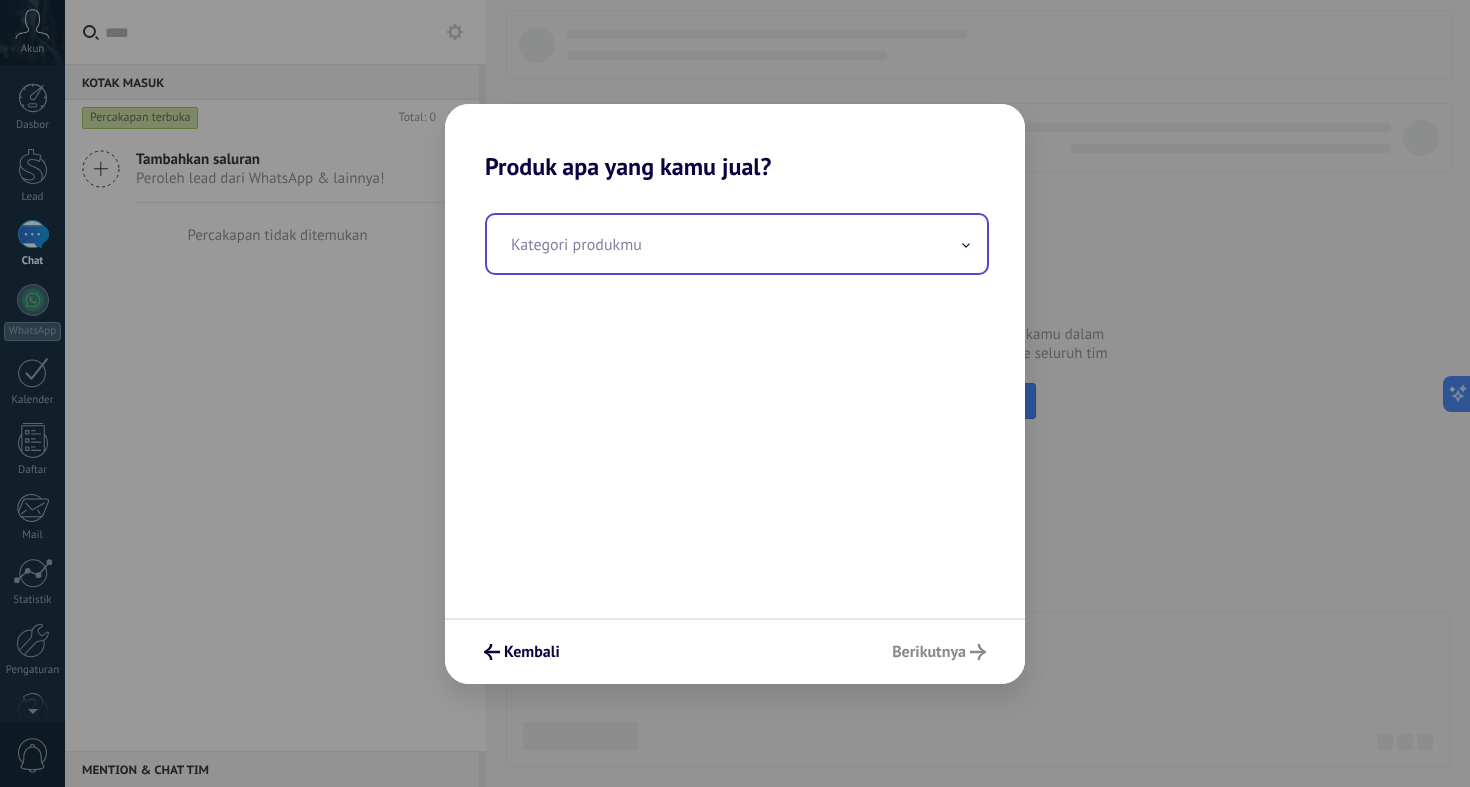 click at bounding box center (737, 244) 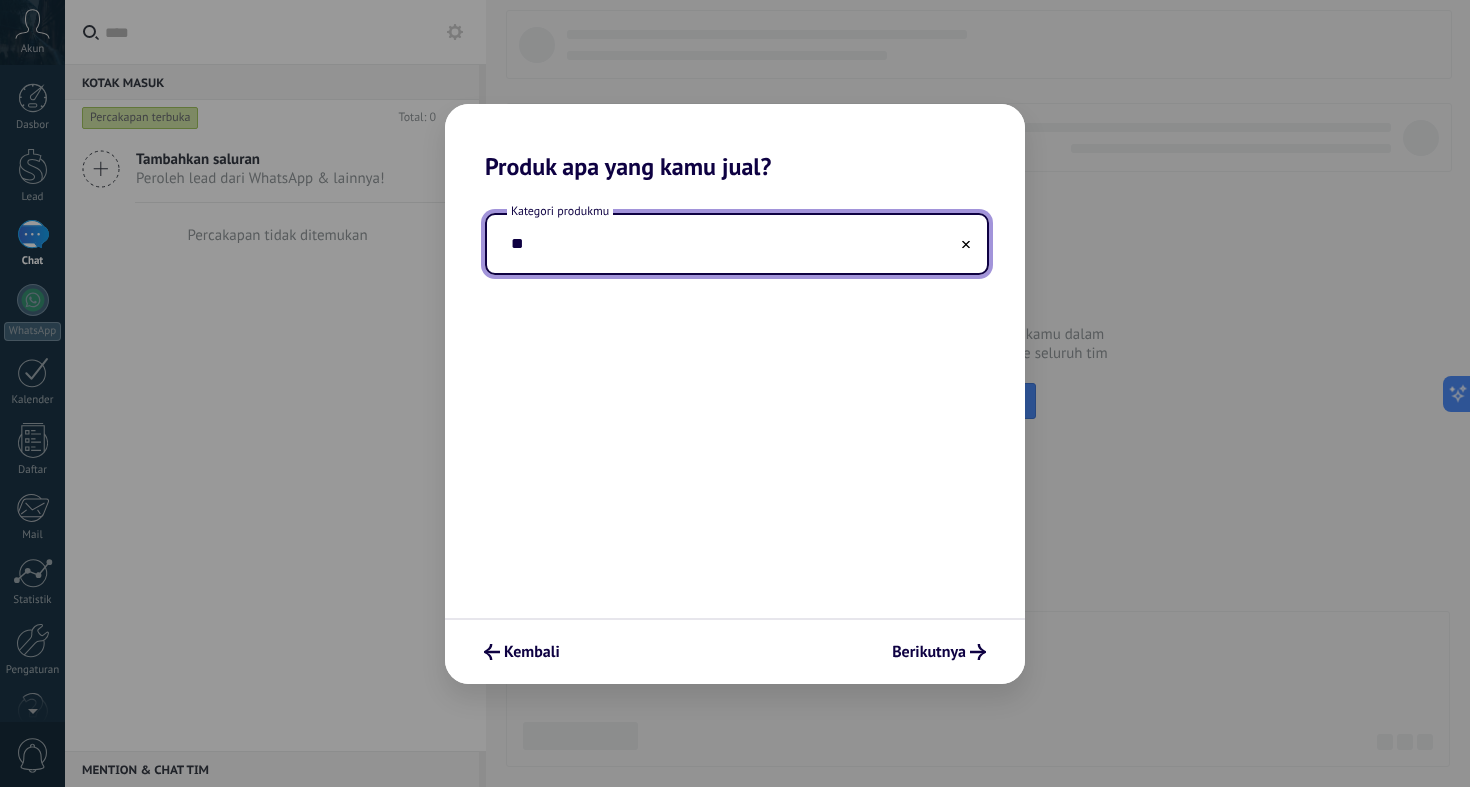 type on "*" 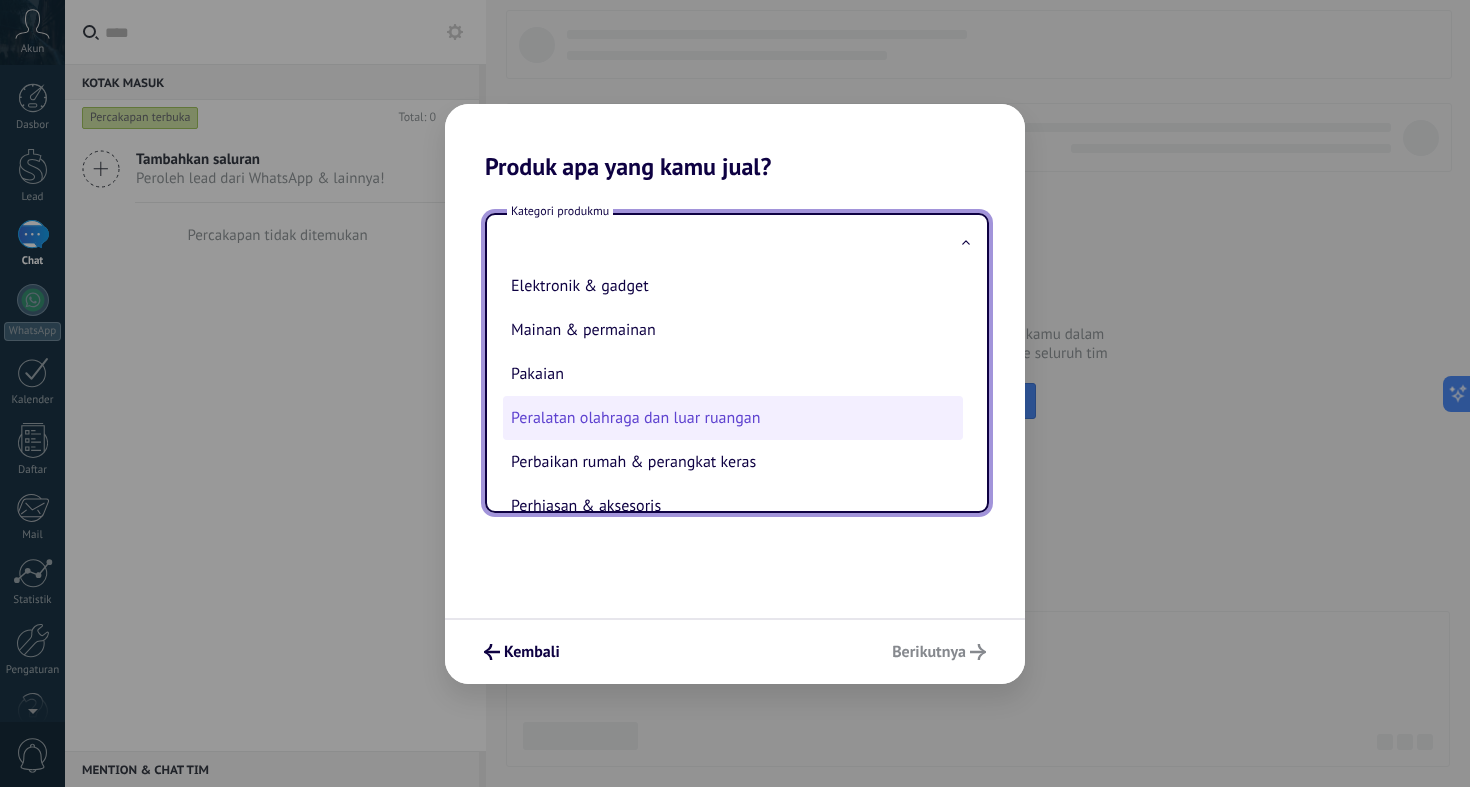 scroll, scrollTop: 149, scrollLeft: 0, axis: vertical 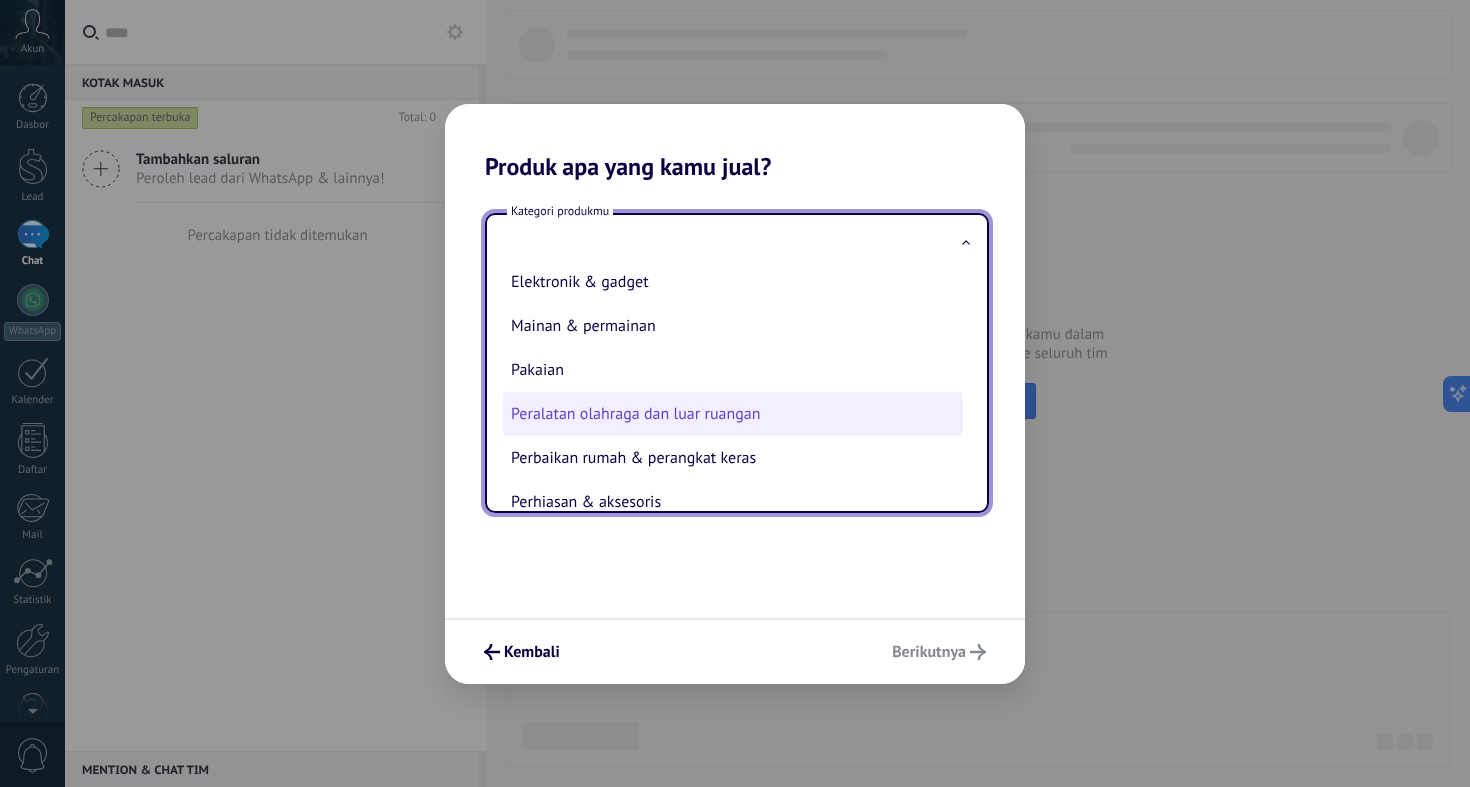 click on "Peralatan olahraga dan luar ruangan" at bounding box center (733, 414) 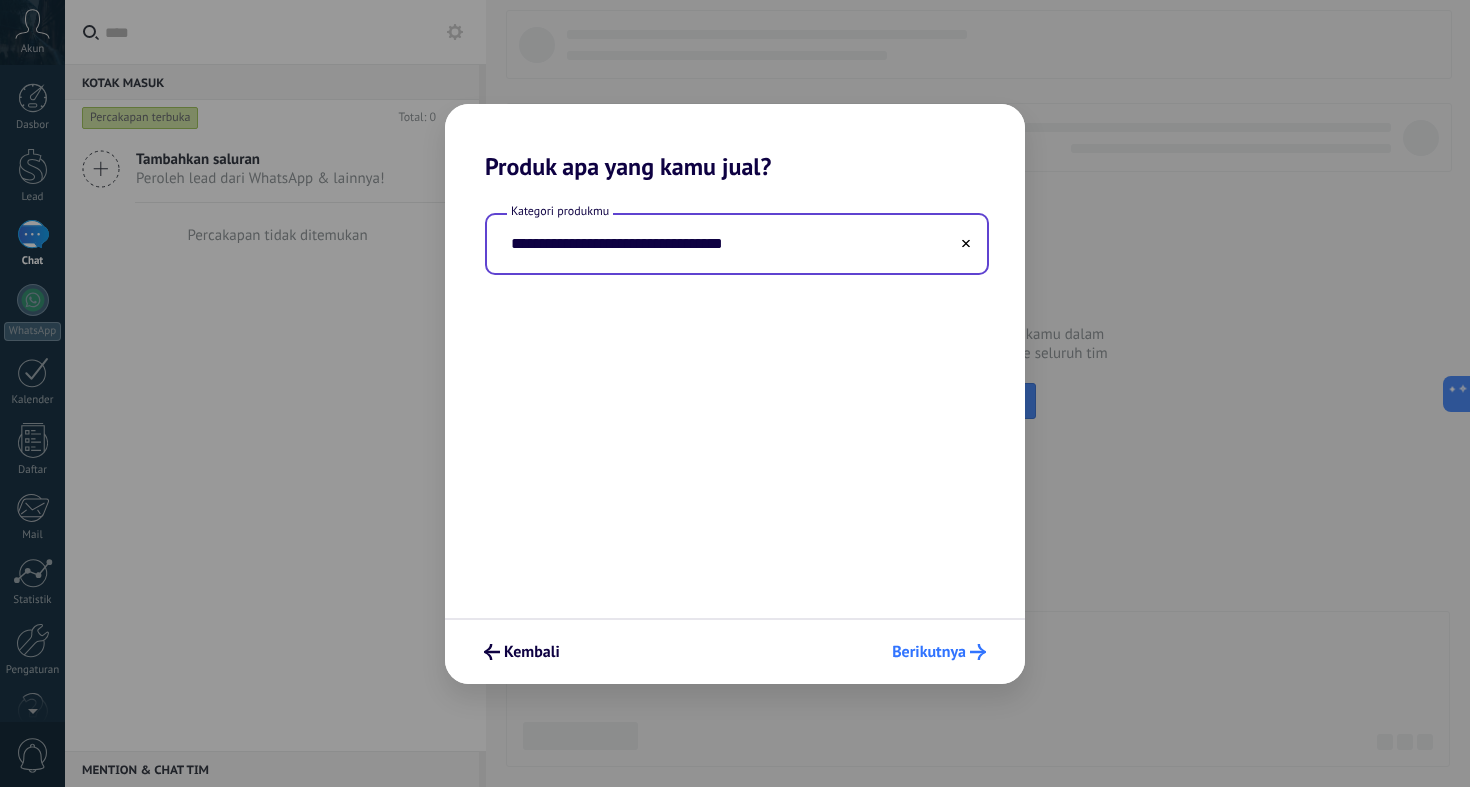 click on "Berikutnya" at bounding box center [939, 652] 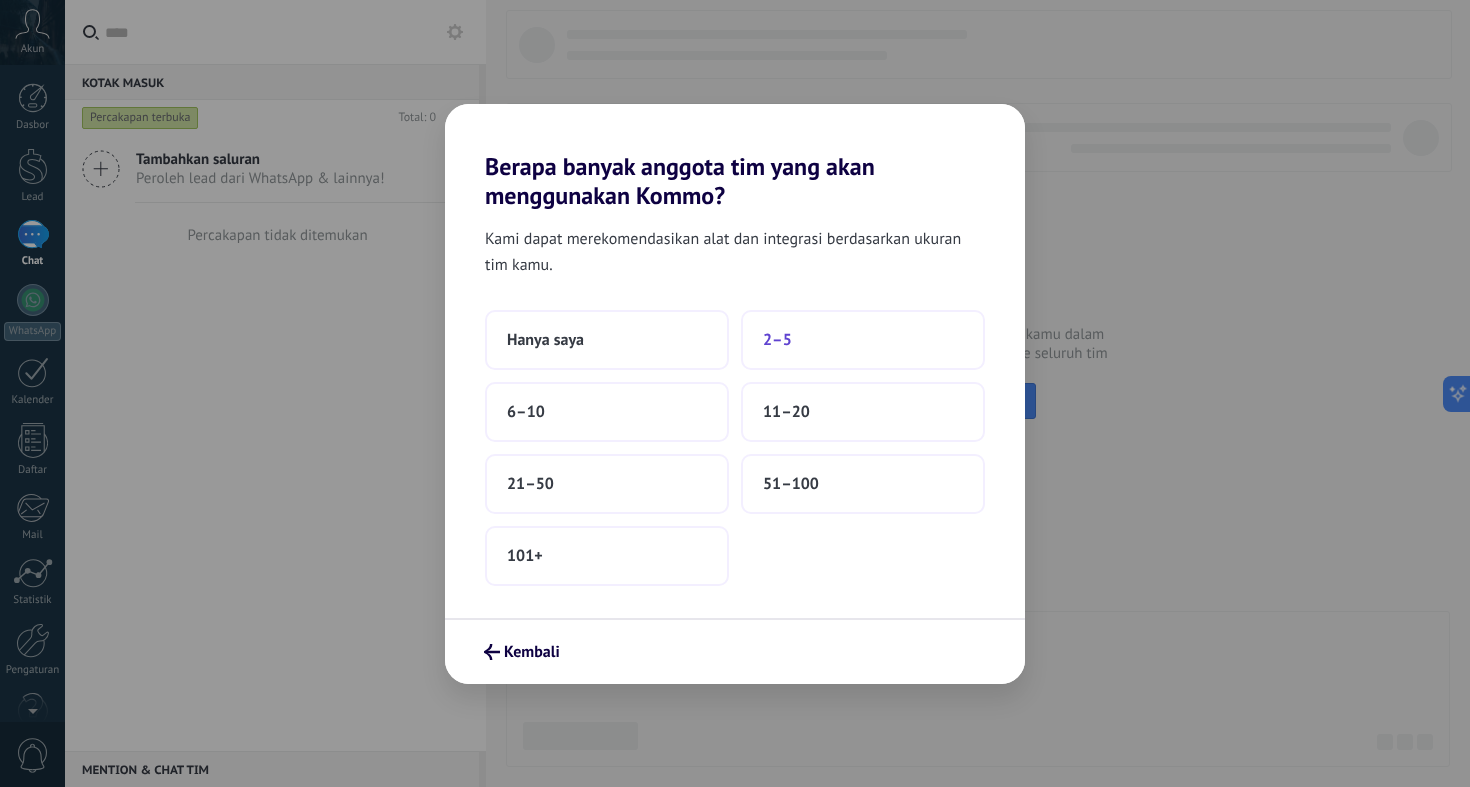 click on "2–5" at bounding box center (863, 340) 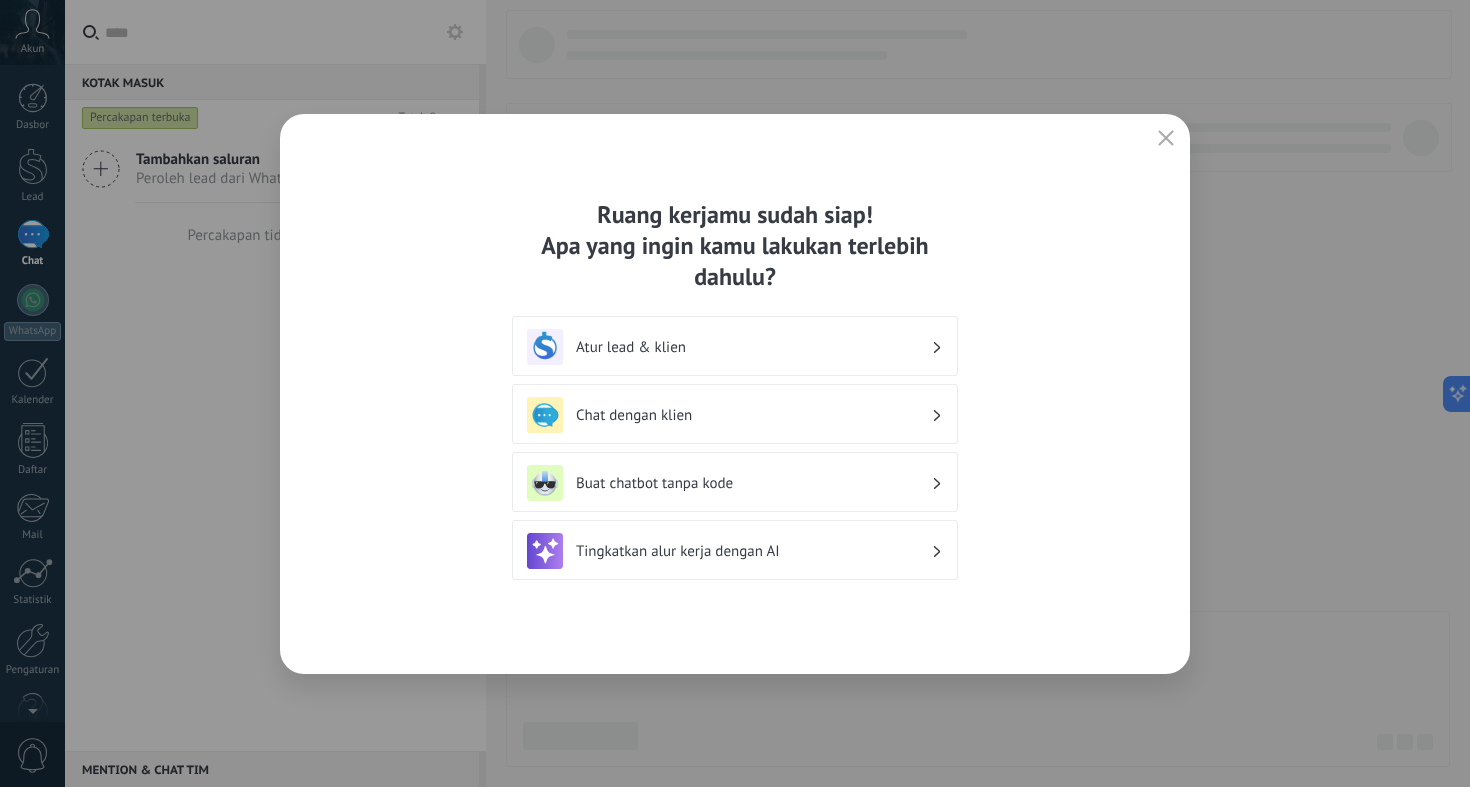 click on "Buat chatbot tanpa kode" at bounding box center (753, 483) 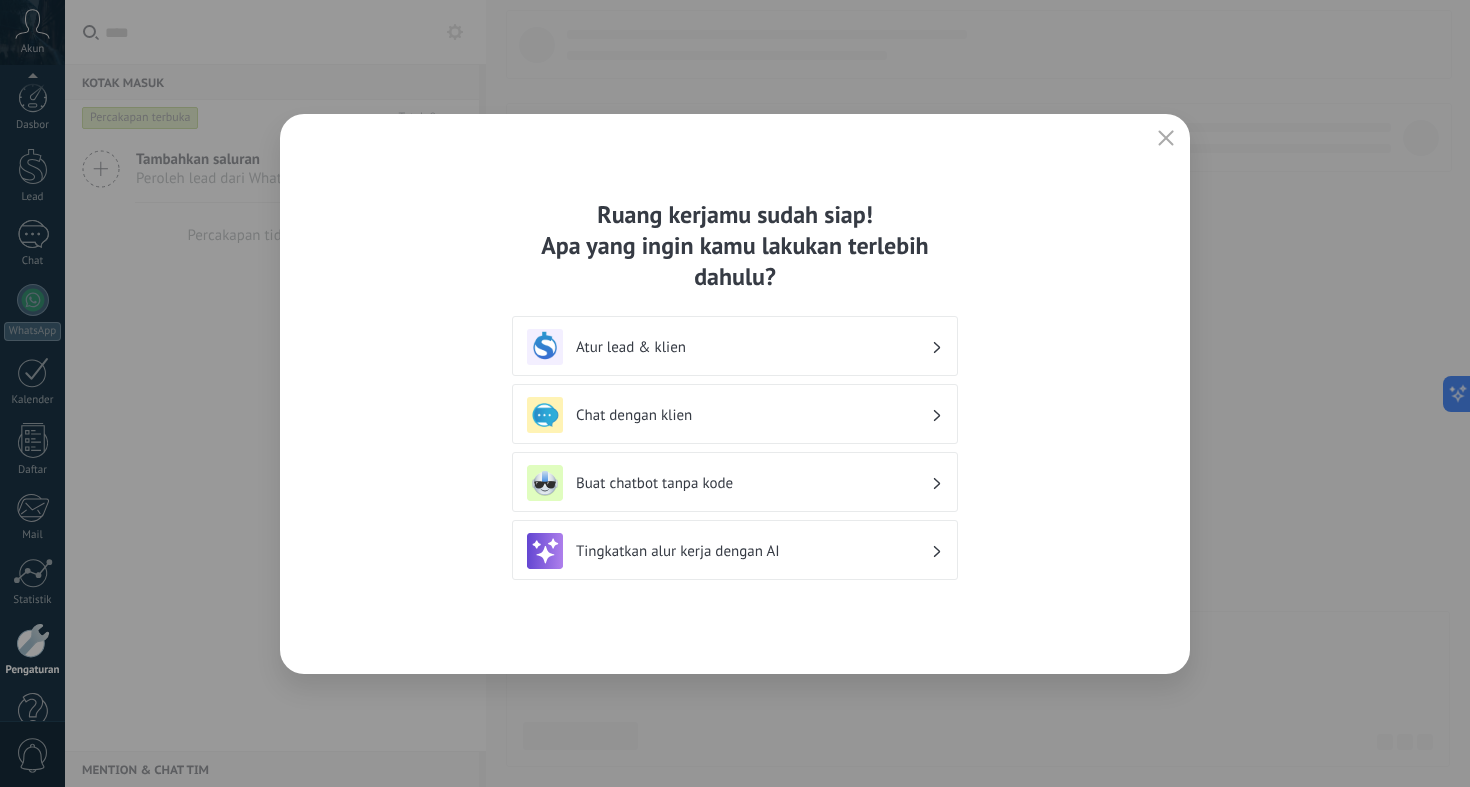 scroll, scrollTop: 45, scrollLeft: 0, axis: vertical 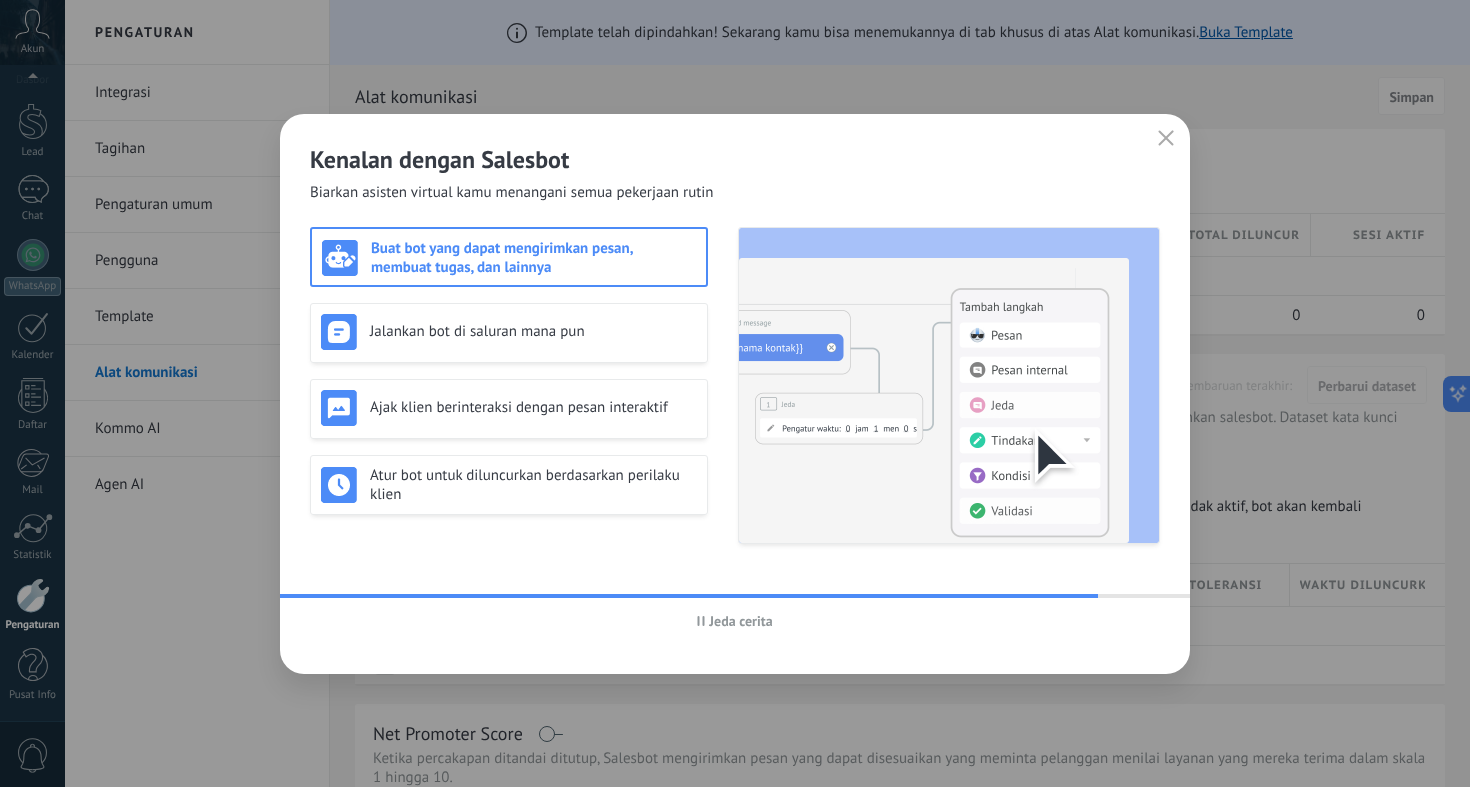 click 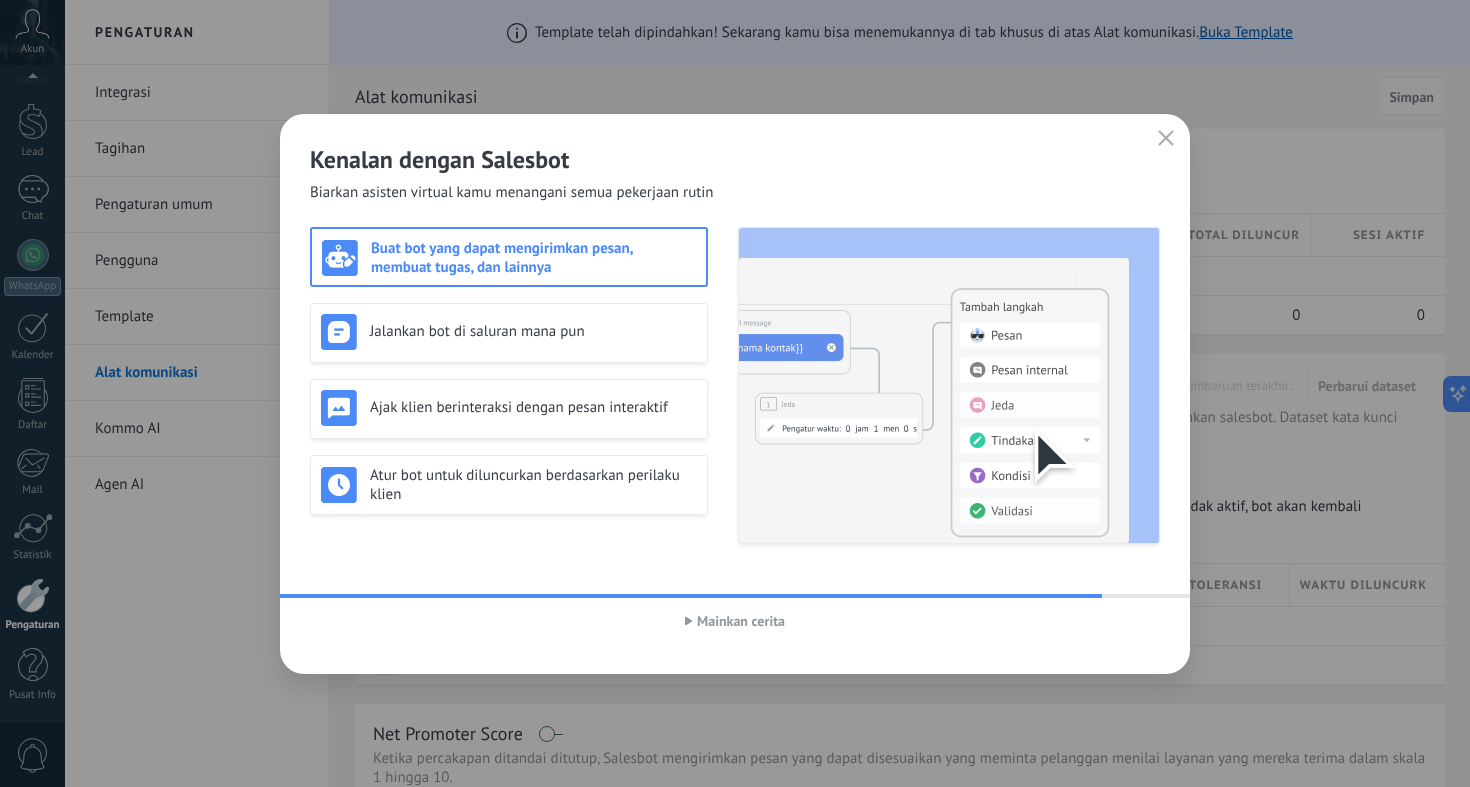 click on "Mainkan cerita" at bounding box center [741, 621] 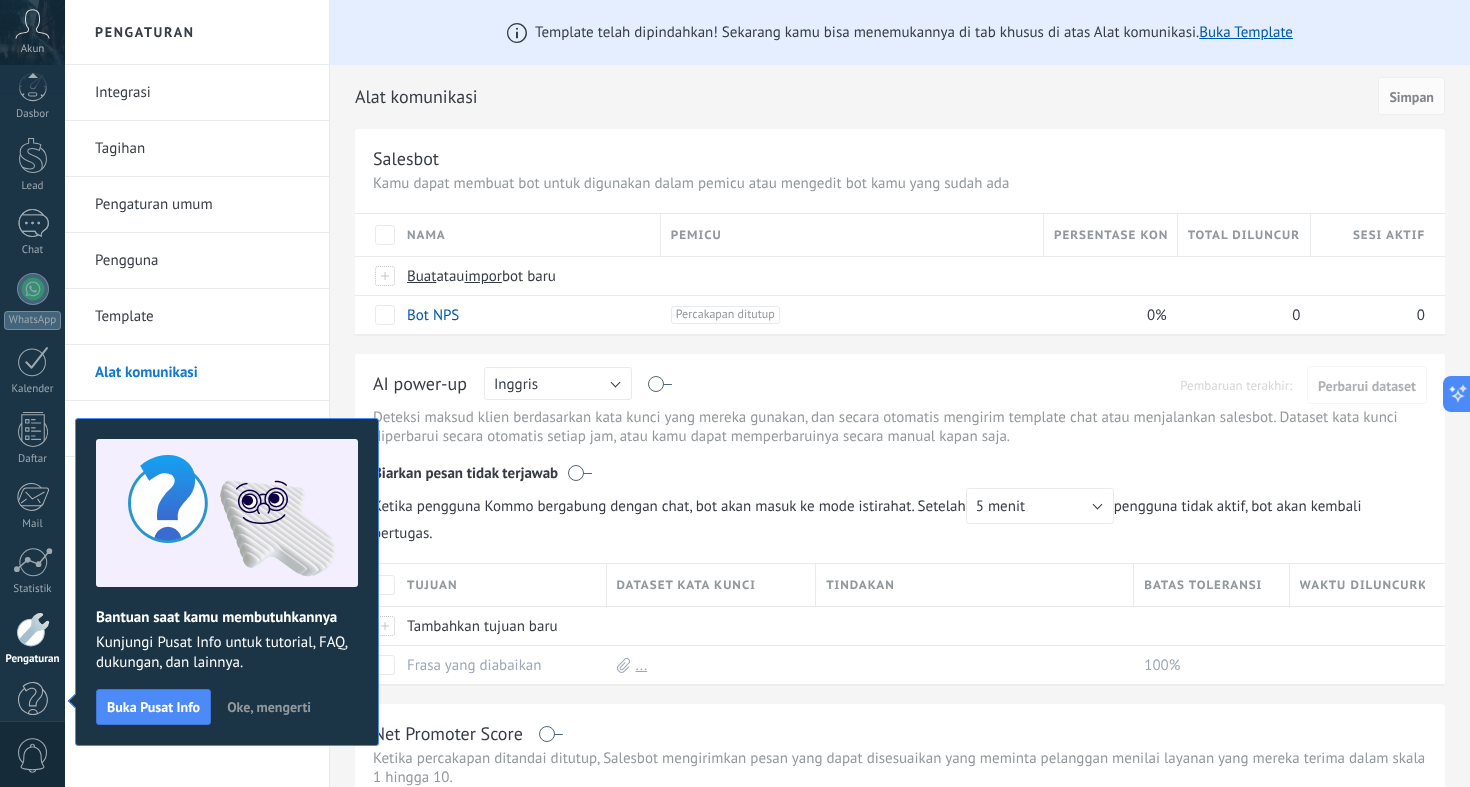 scroll, scrollTop: 45, scrollLeft: 0, axis: vertical 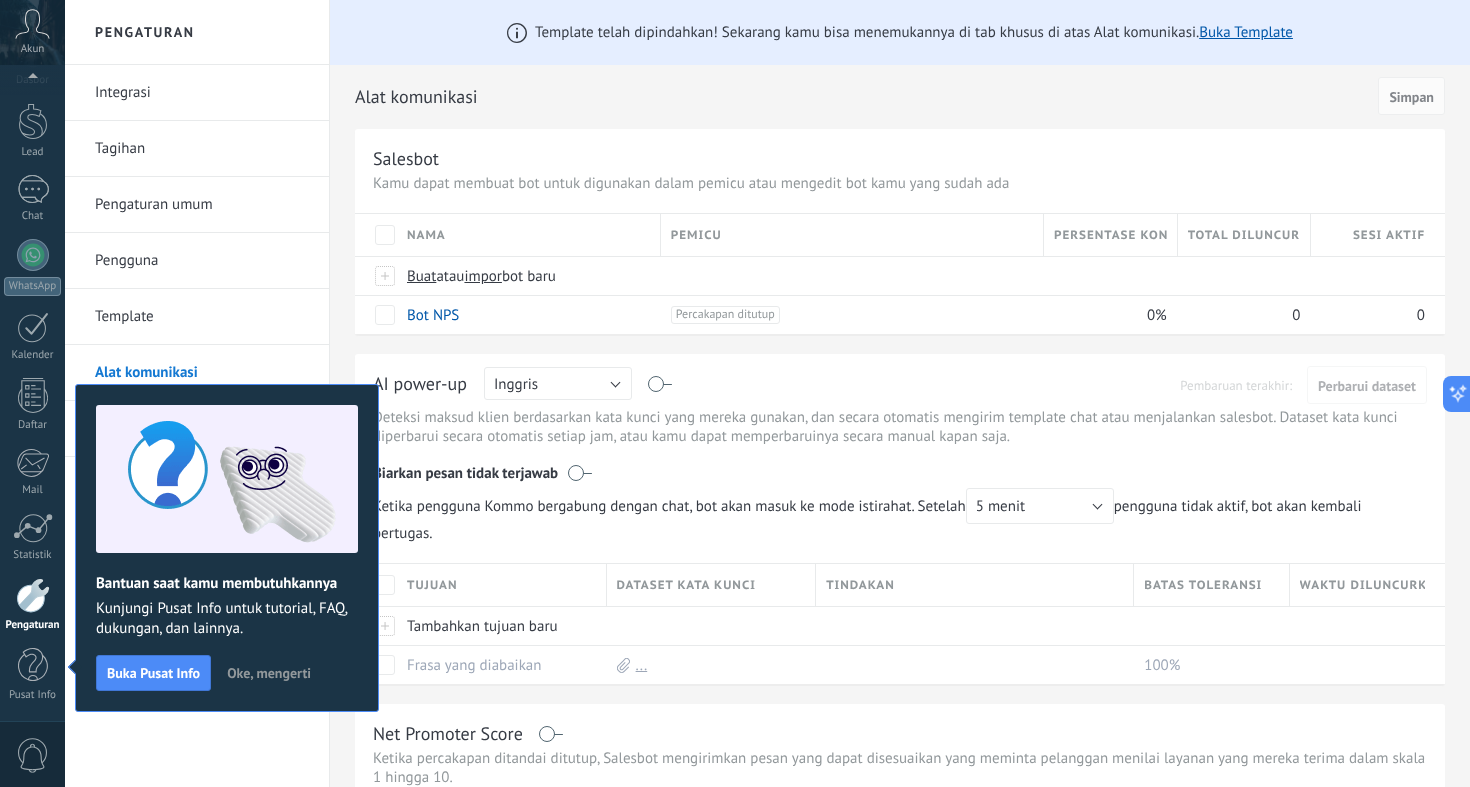 click on "Oke, mengerti" at bounding box center (269, 673) 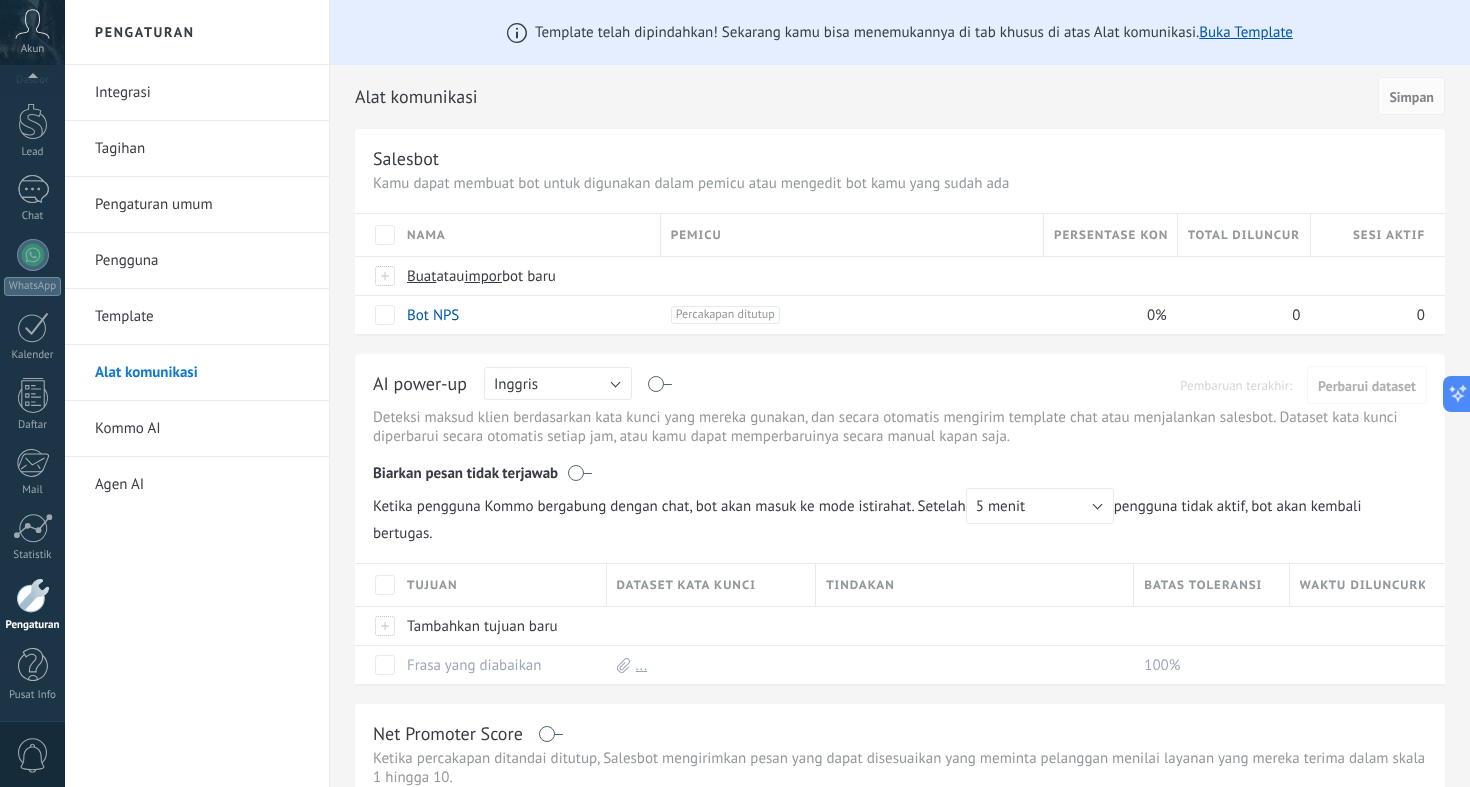 scroll, scrollTop: 0, scrollLeft: 0, axis: both 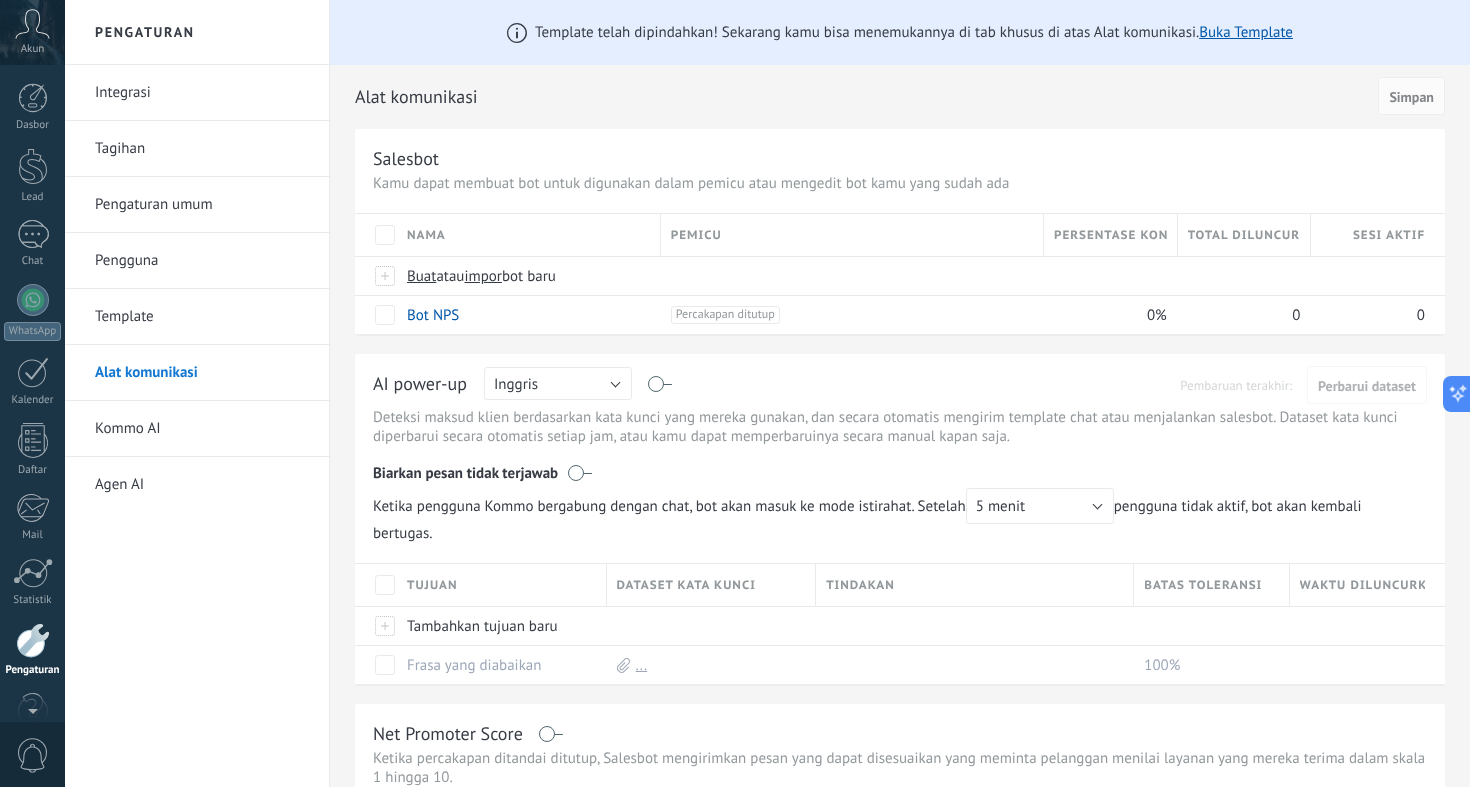 click on "Akun" at bounding box center [33, 49] 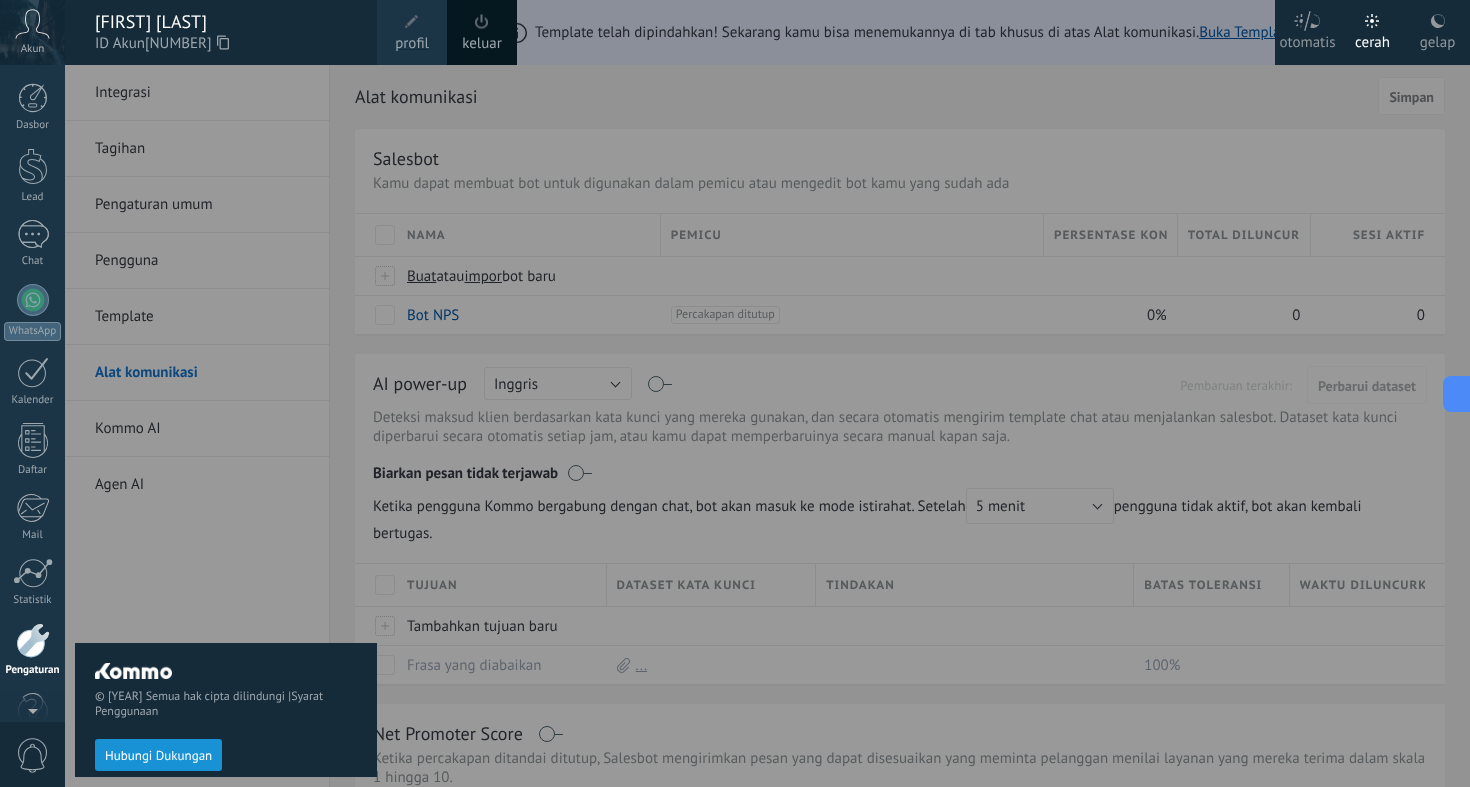 click on "profil" at bounding box center (412, 44) 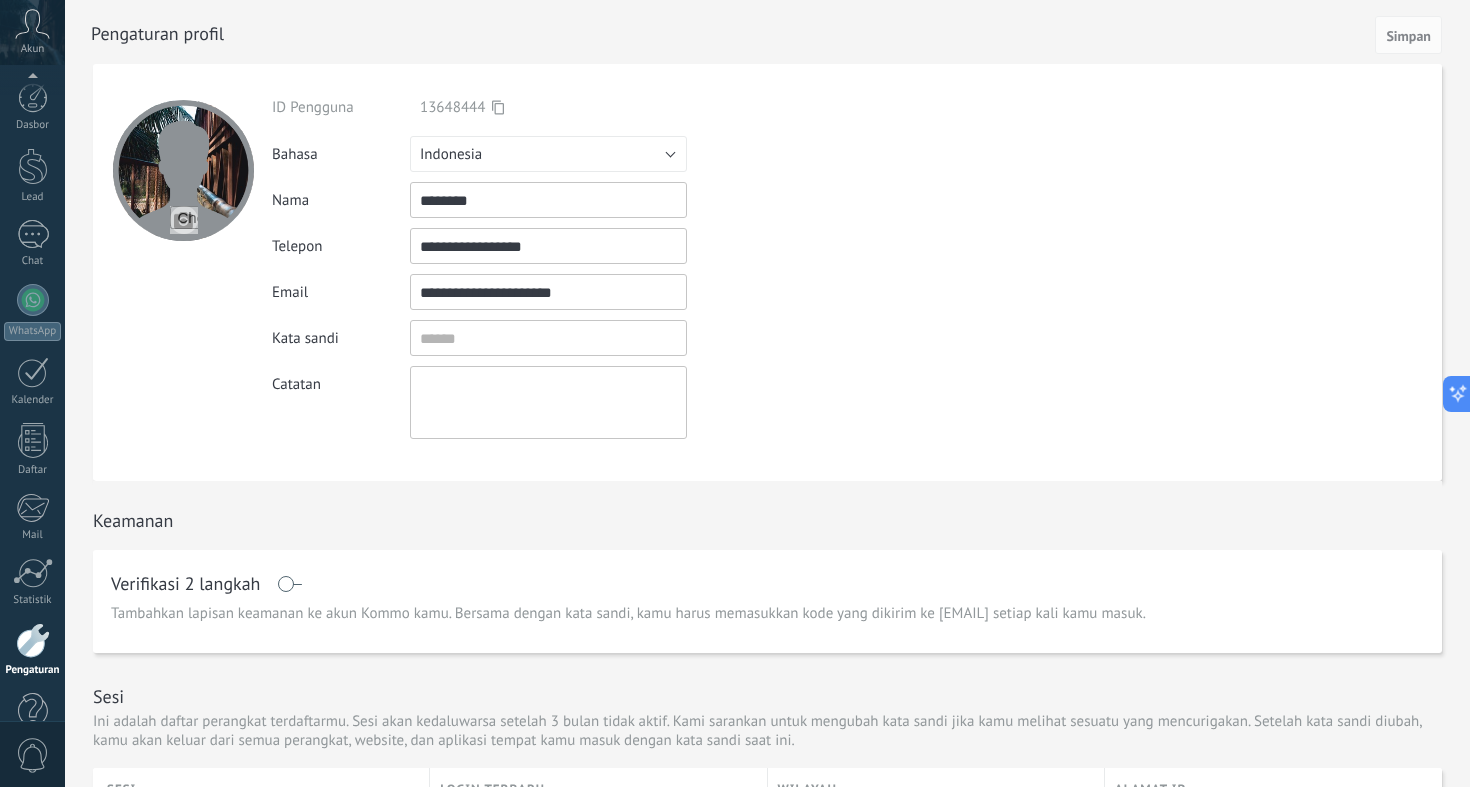 scroll, scrollTop: 45, scrollLeft: 0, axis: vertical 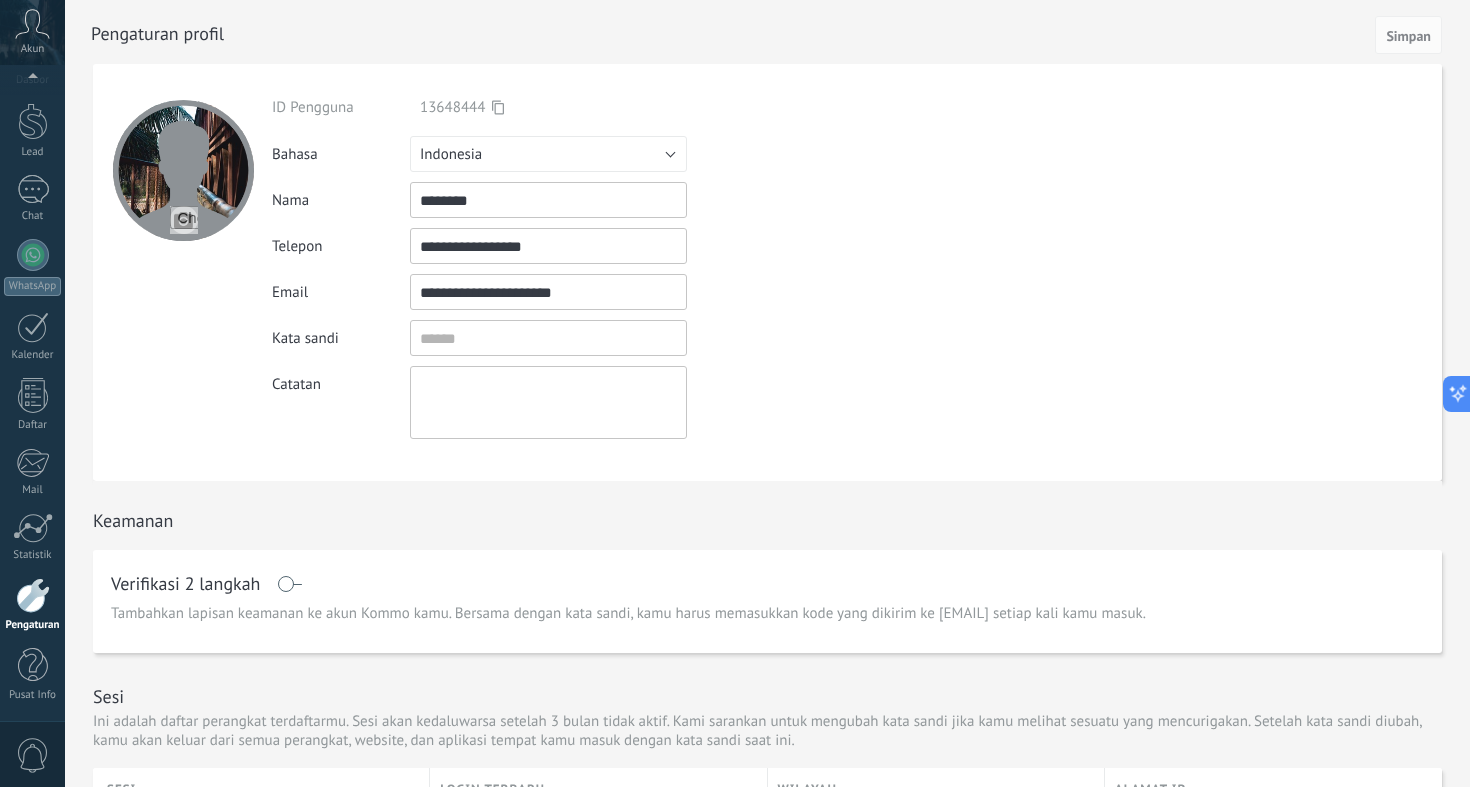 click on "Indonesia" at bounding box center (548, 154) 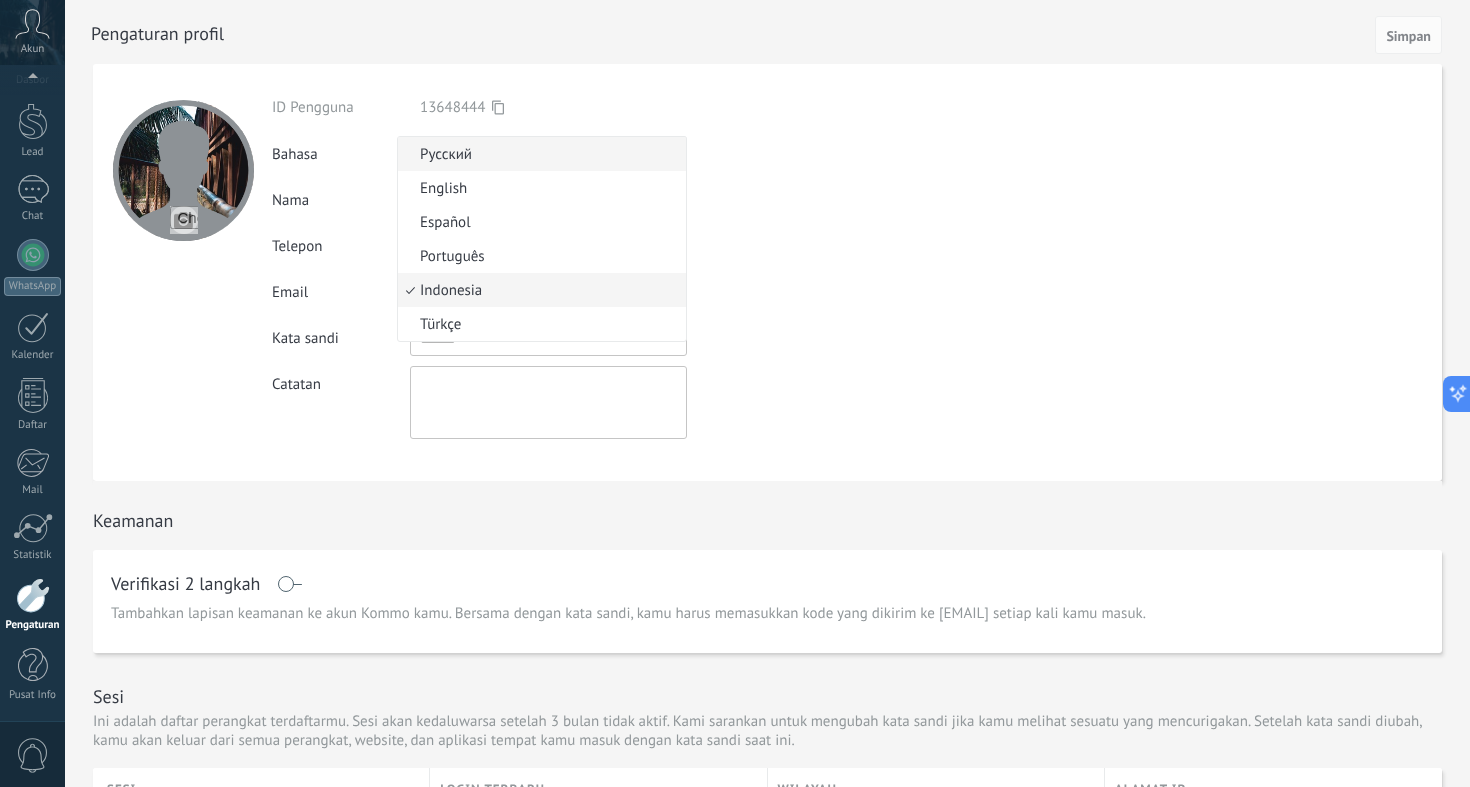 click on "Русский" at bounding box center [539, 154] 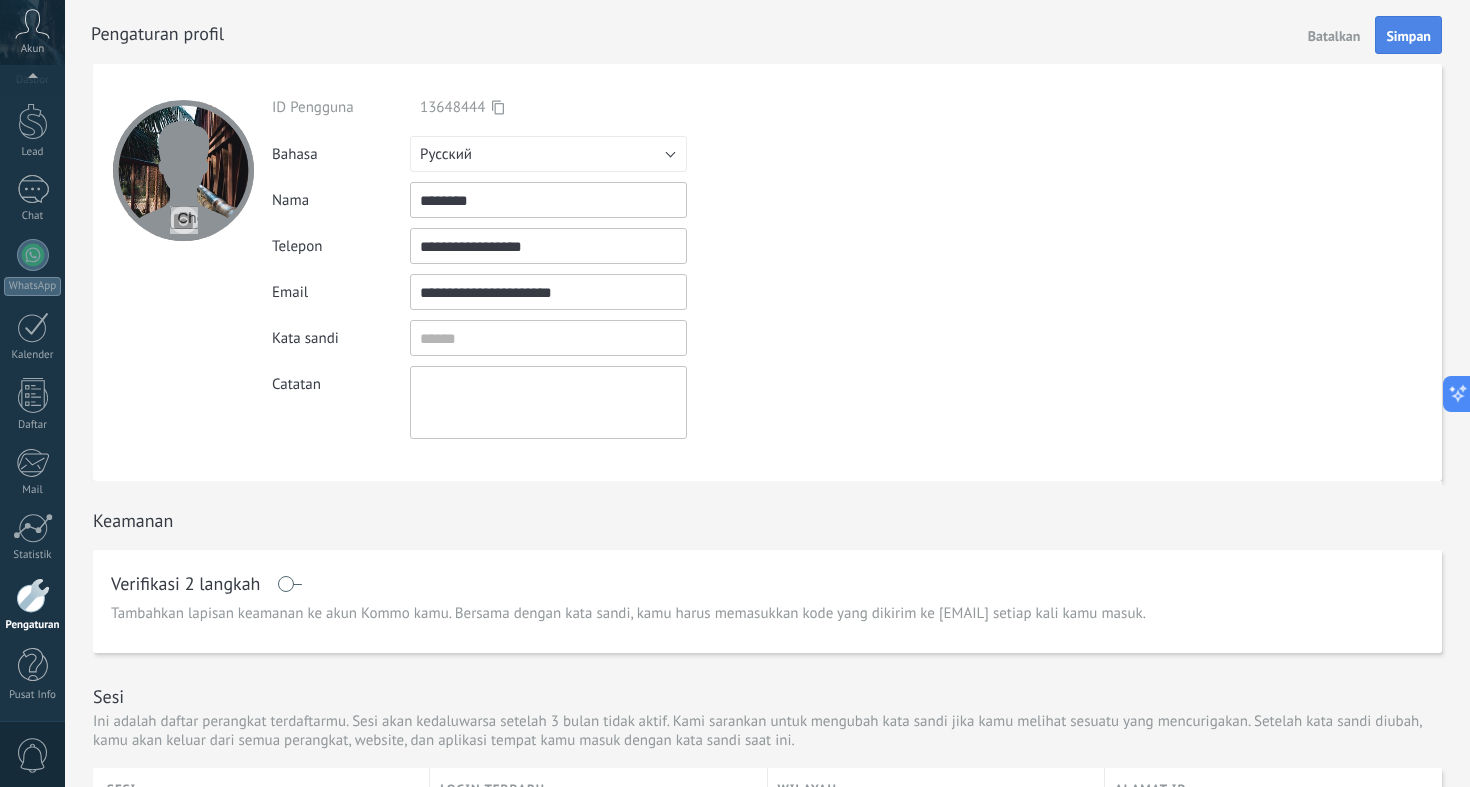 click on "Simpan" at bounding box center (1408, 36) 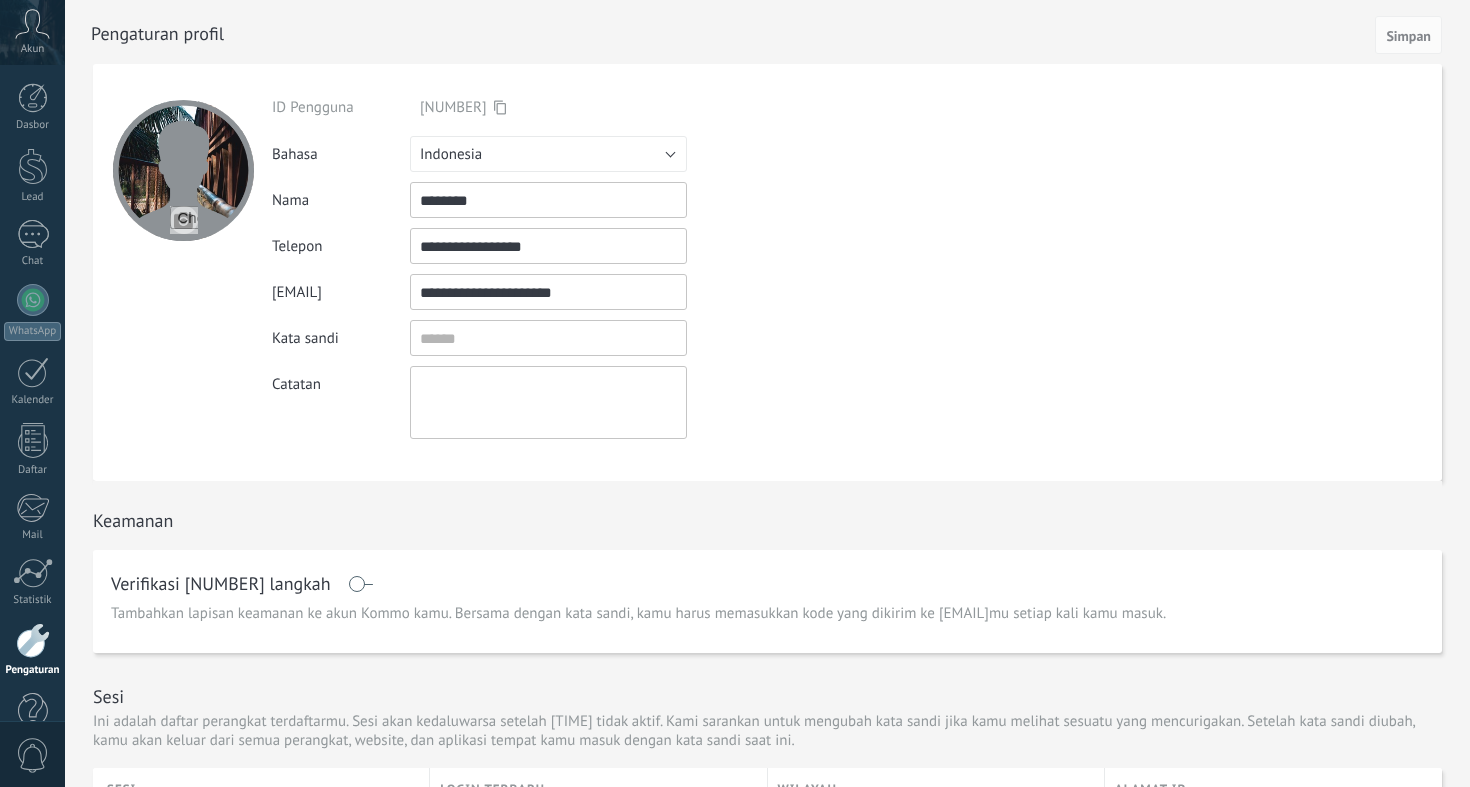 scroll, scrollTop: 0, scrollLeft: 0, axis: both 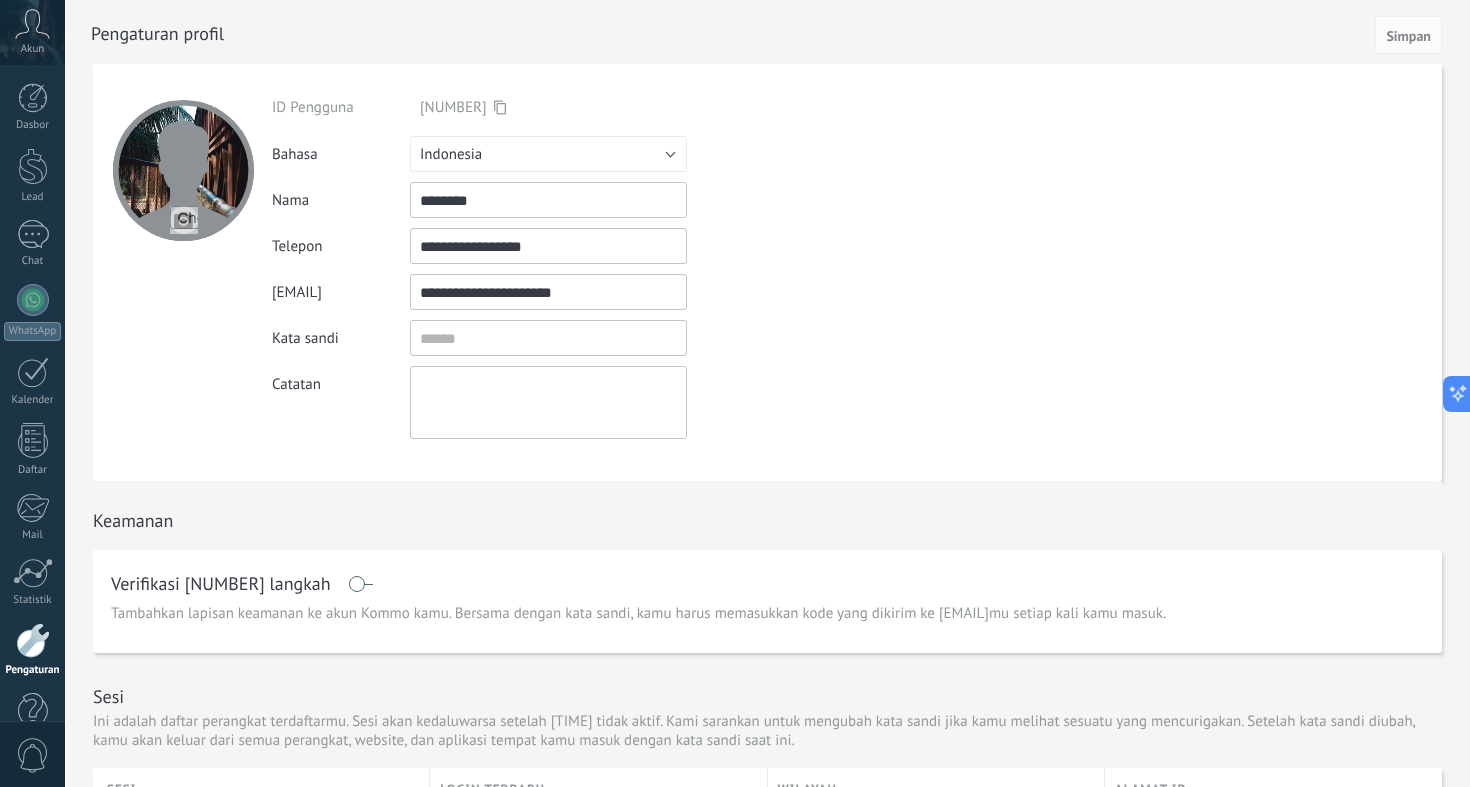 click on "Indonesia" at bounding box center (548, 154) 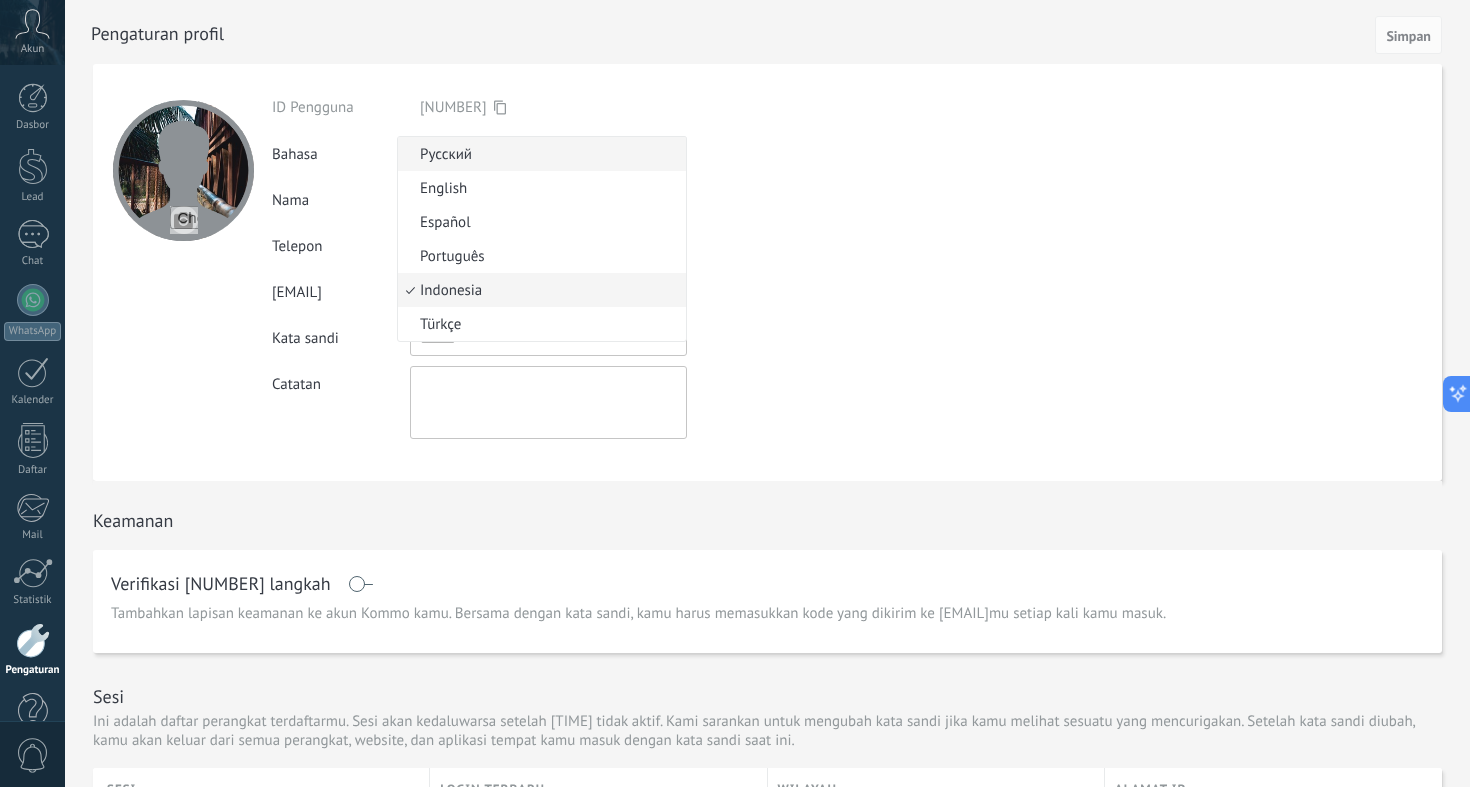 click on "Русский" at bounding box center [539, 154] 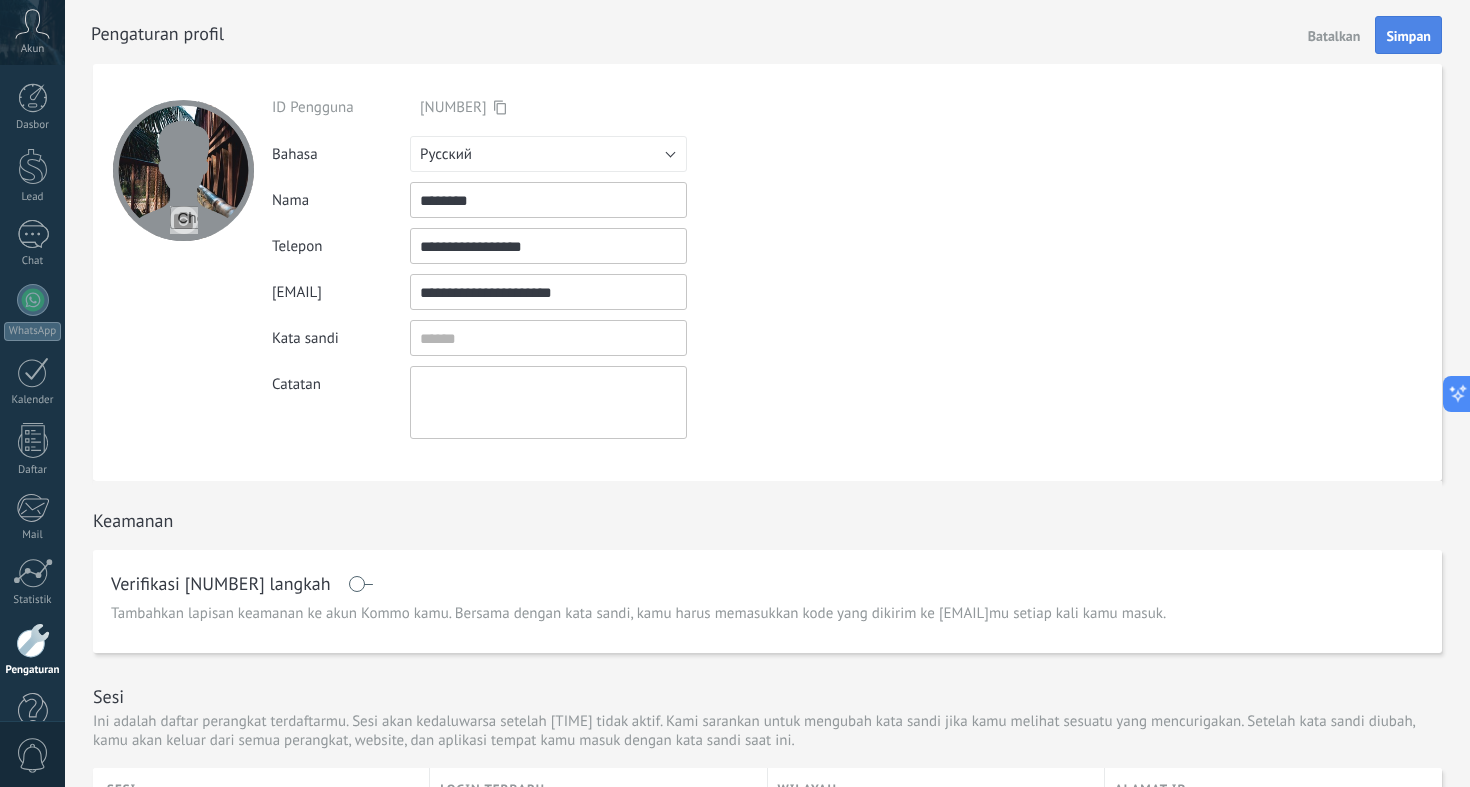 click on "Simpan" at bounding box center [1408, 36] 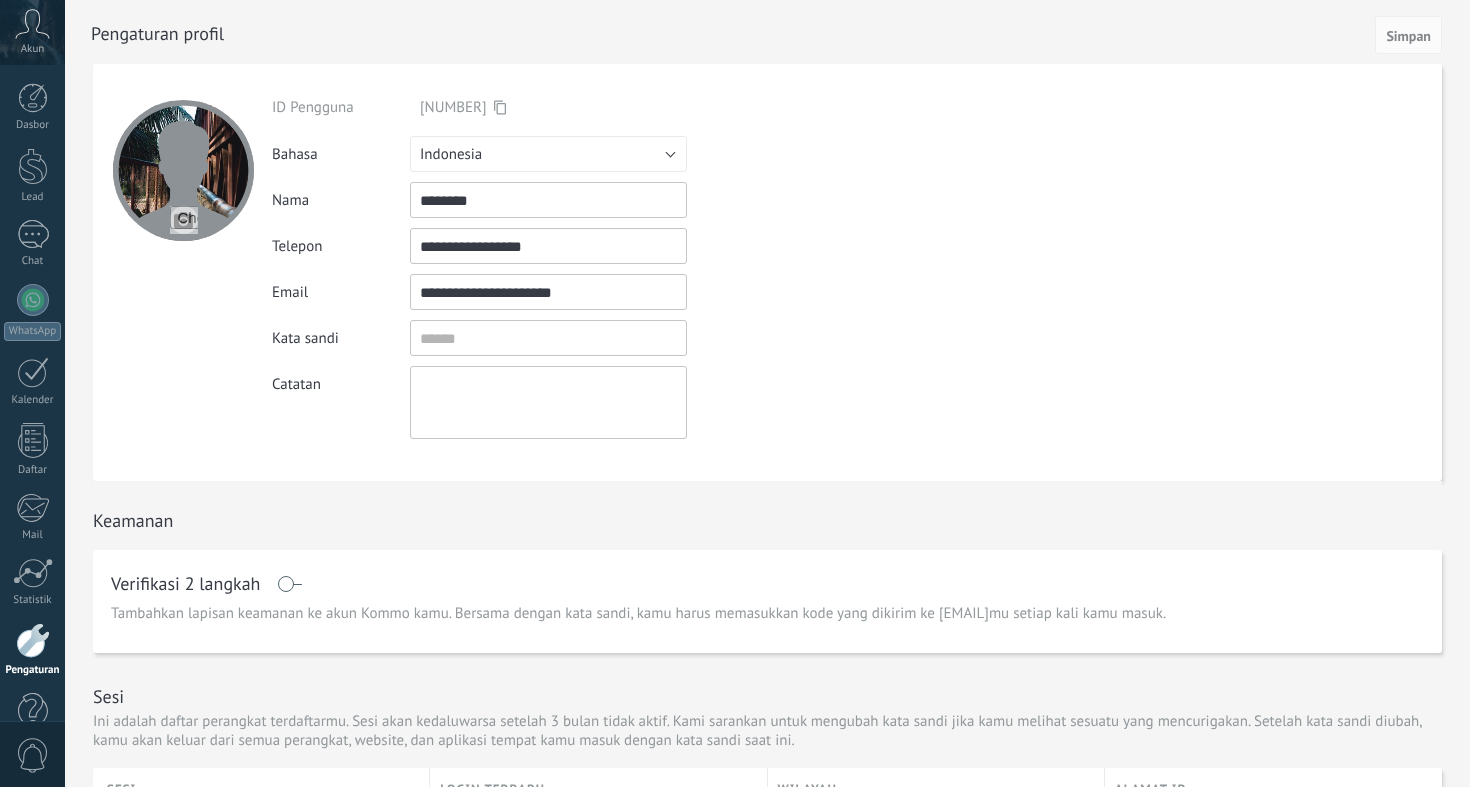 scroll, scrollTop: 0, scrollLeft: 0, axis: both 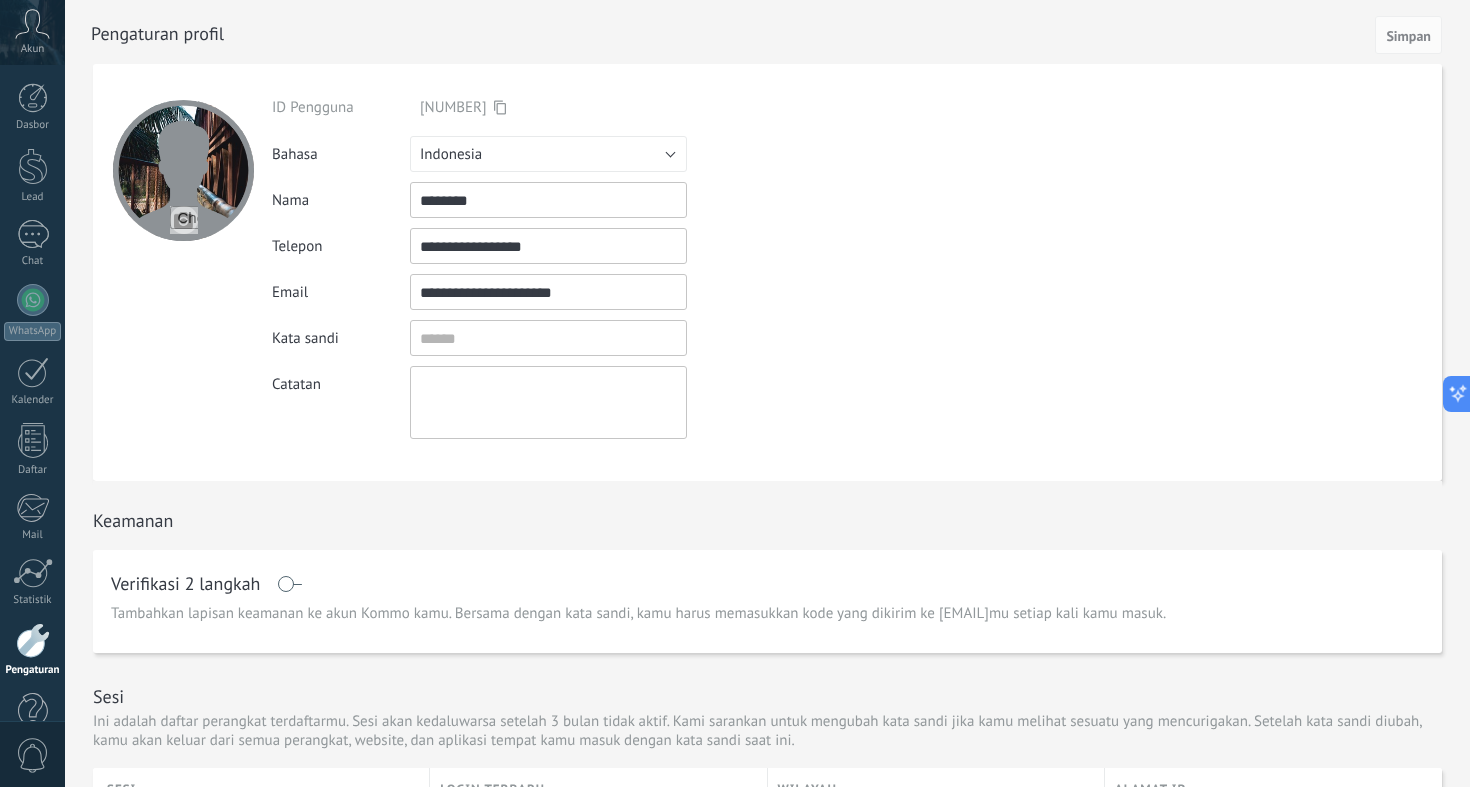 click on "Indonesia" at bounding box center (548, 154) 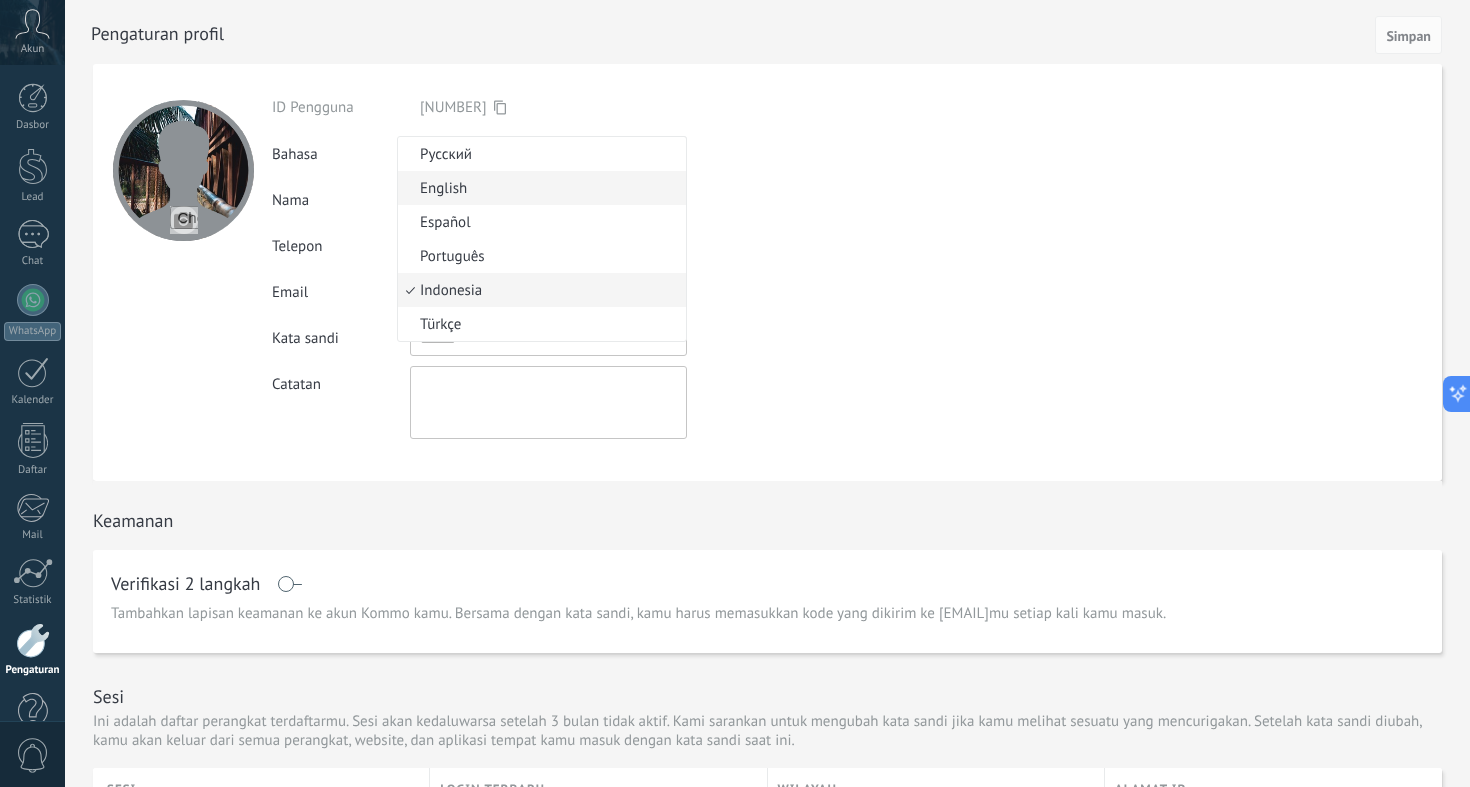 click on "English" at bounding box center [539, 188] 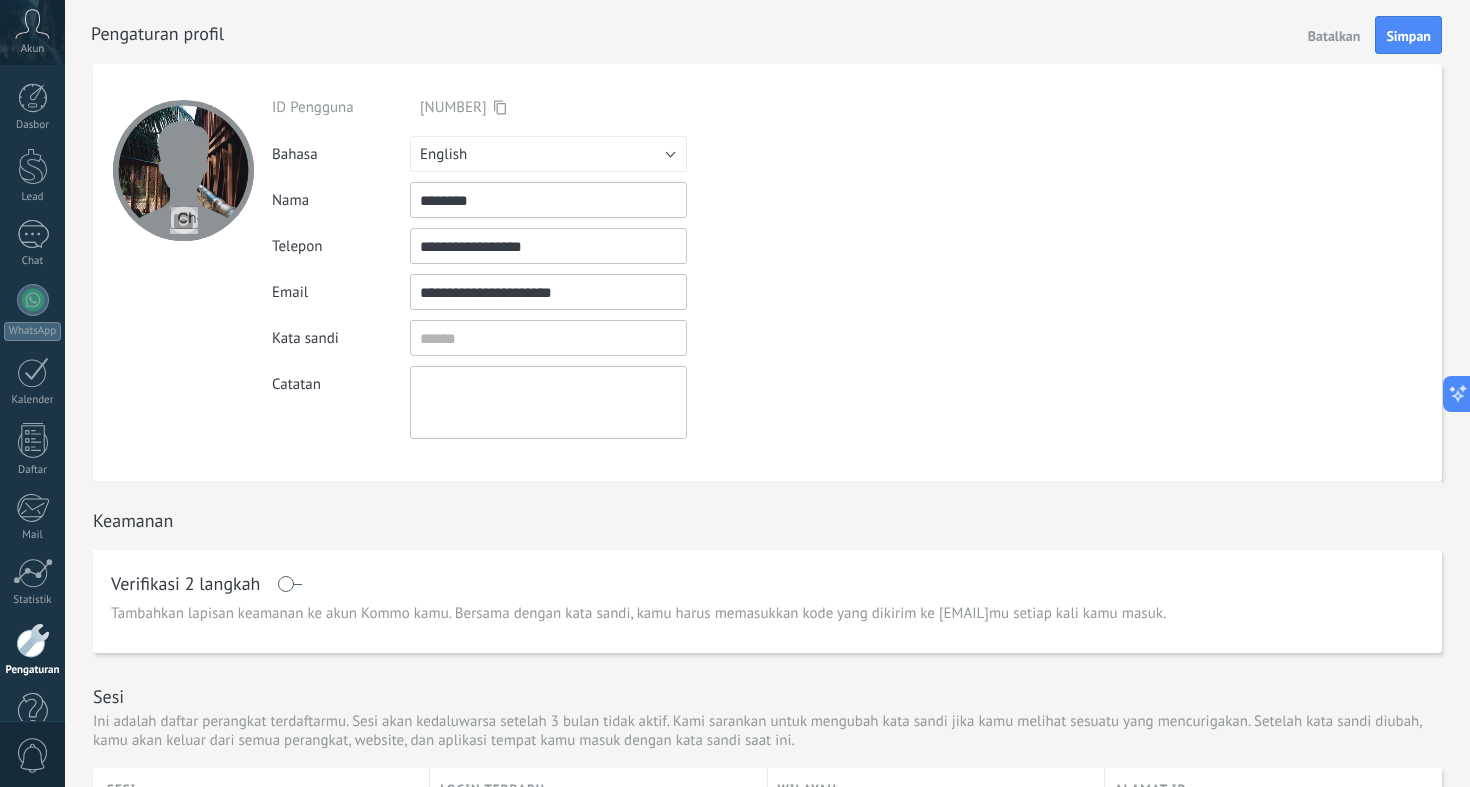 click on "Batalkan" at bounding box center [1334, 36] 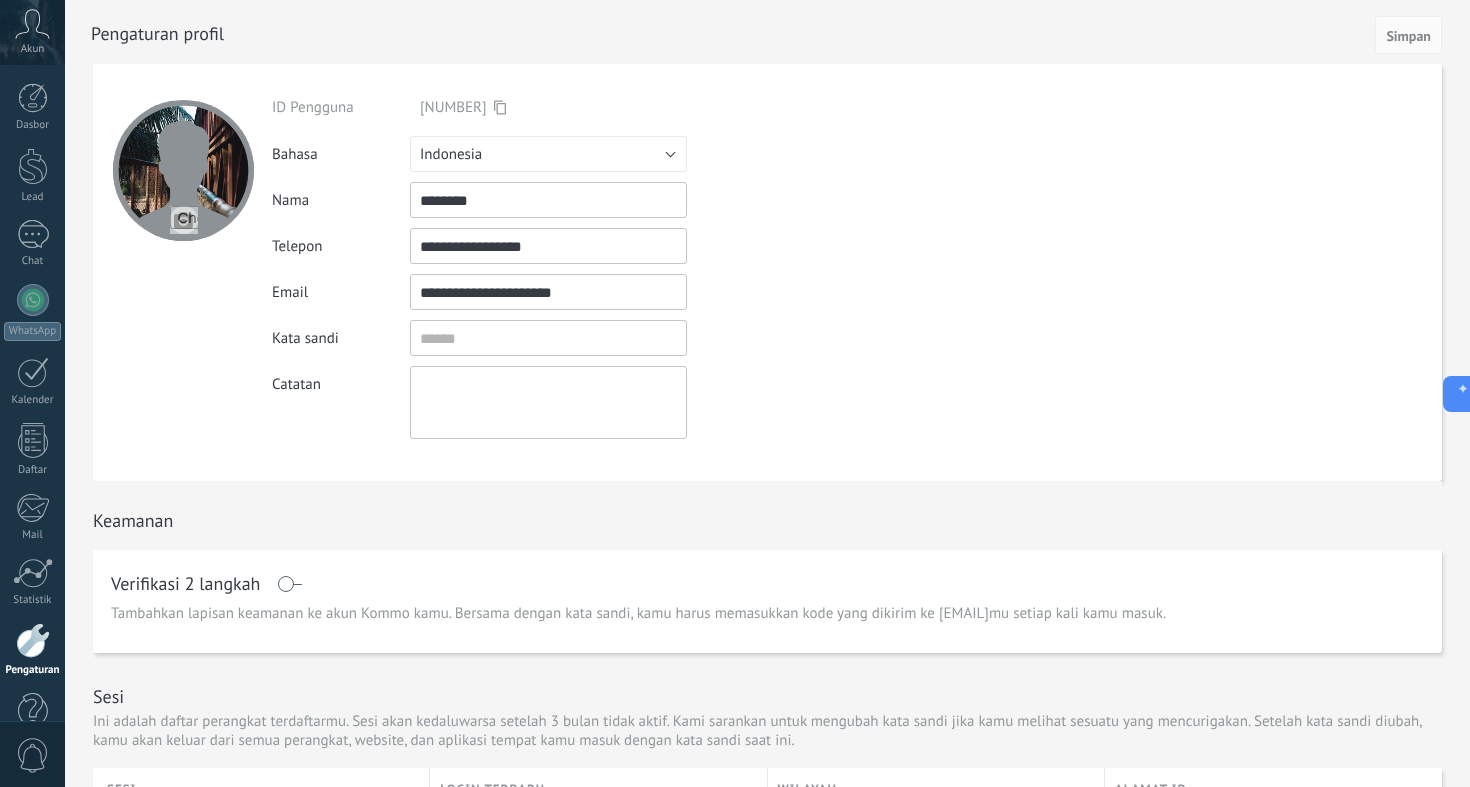 click on "Indonesia" at bounding box center [548, 154] 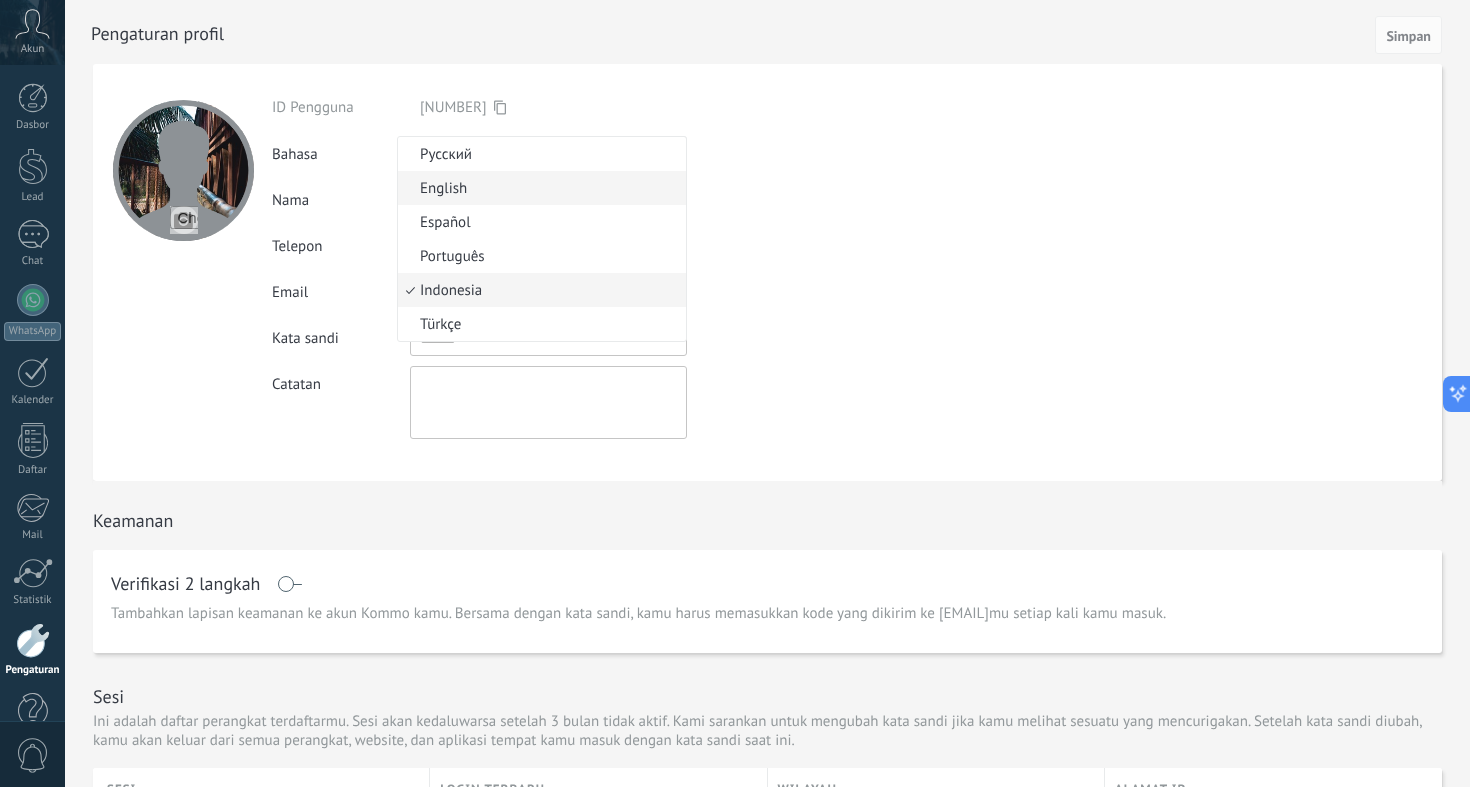 click on "English" at bounding box center (539, 188) 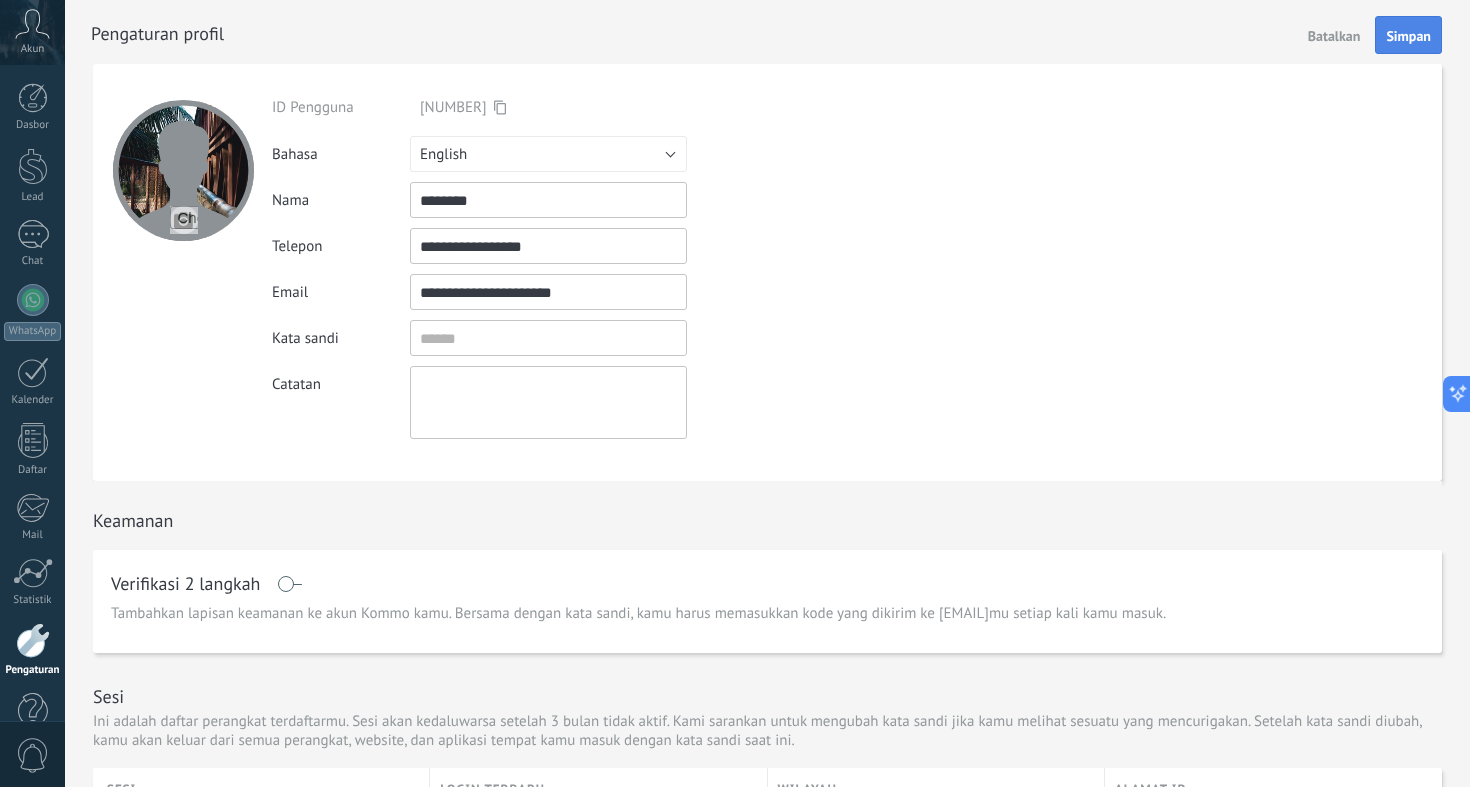 click on "Simpan" at bounding box center [1408, 36] 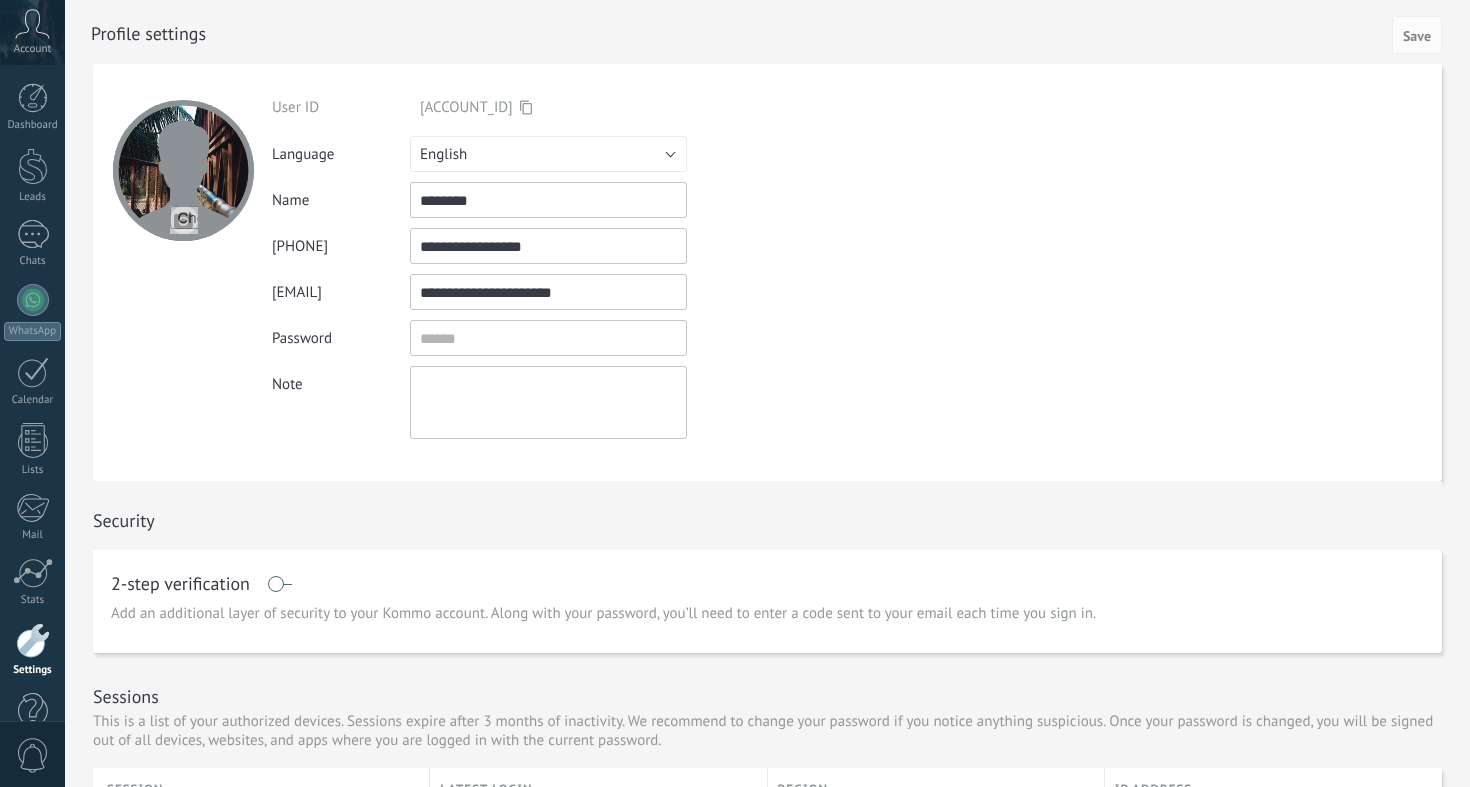 scroll, scrollTop: 0, scrollLeft: 0, axis: both 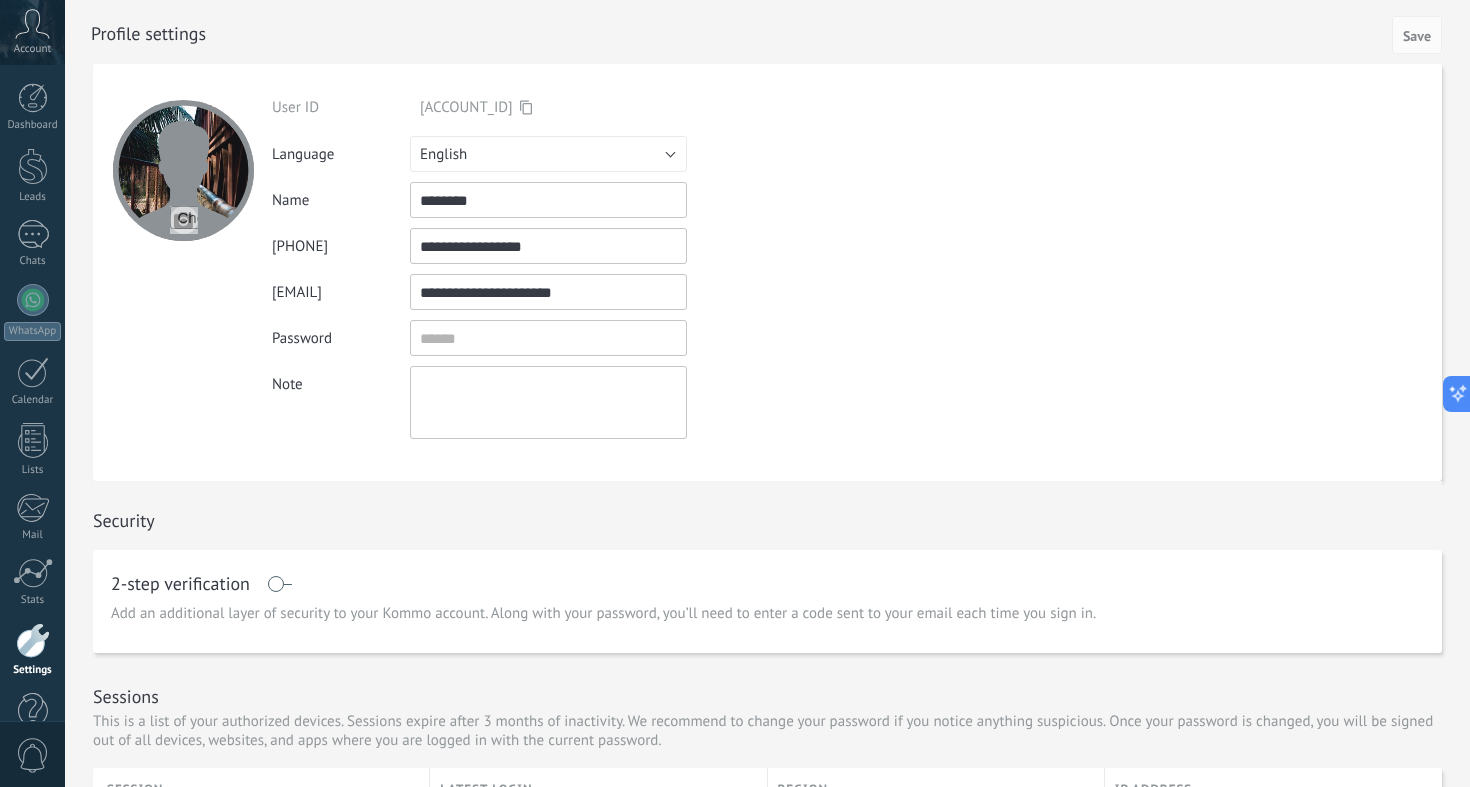 click on "English" at bounding box center (548, 154) 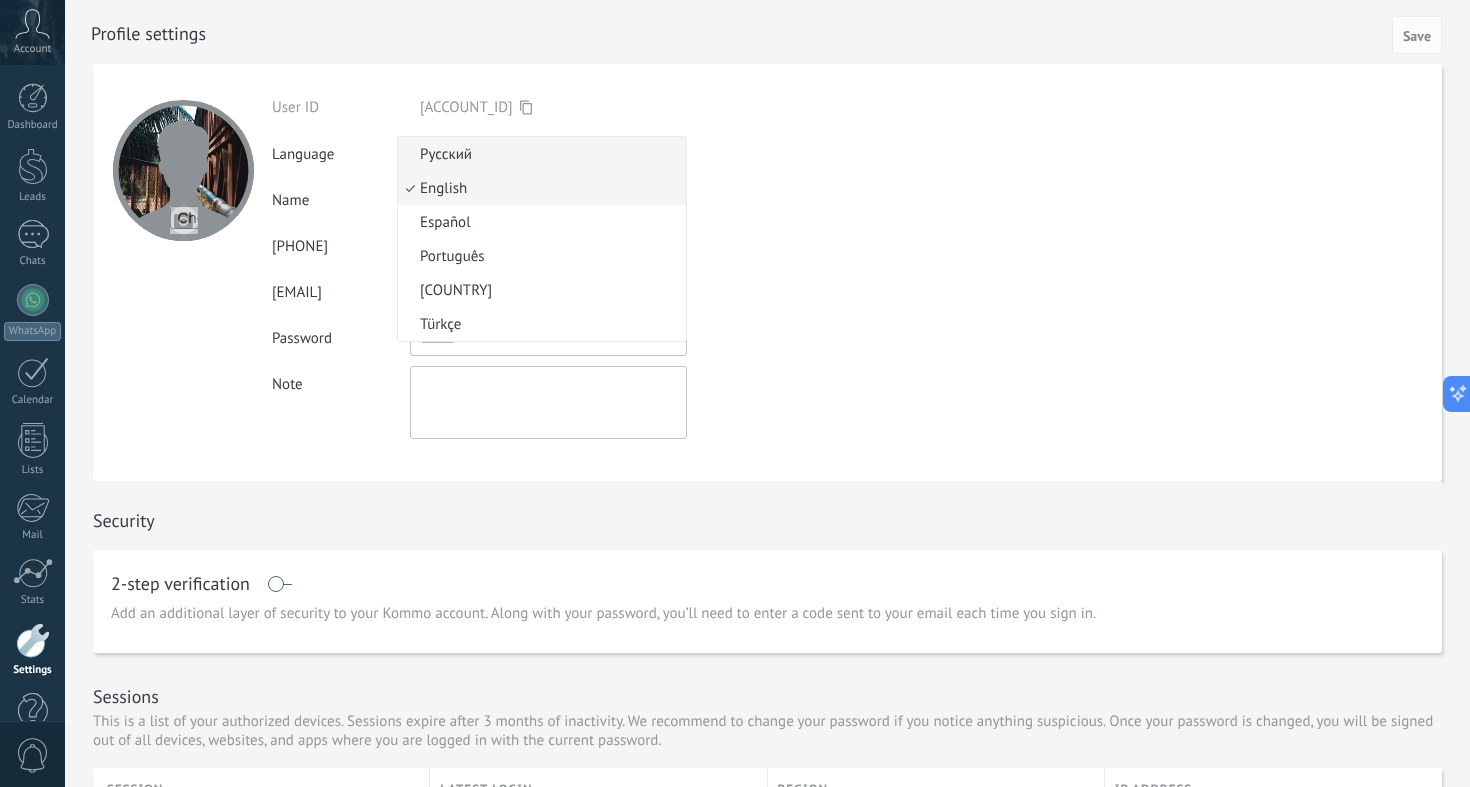 click on "Русский" at bounding box center [539, 154] 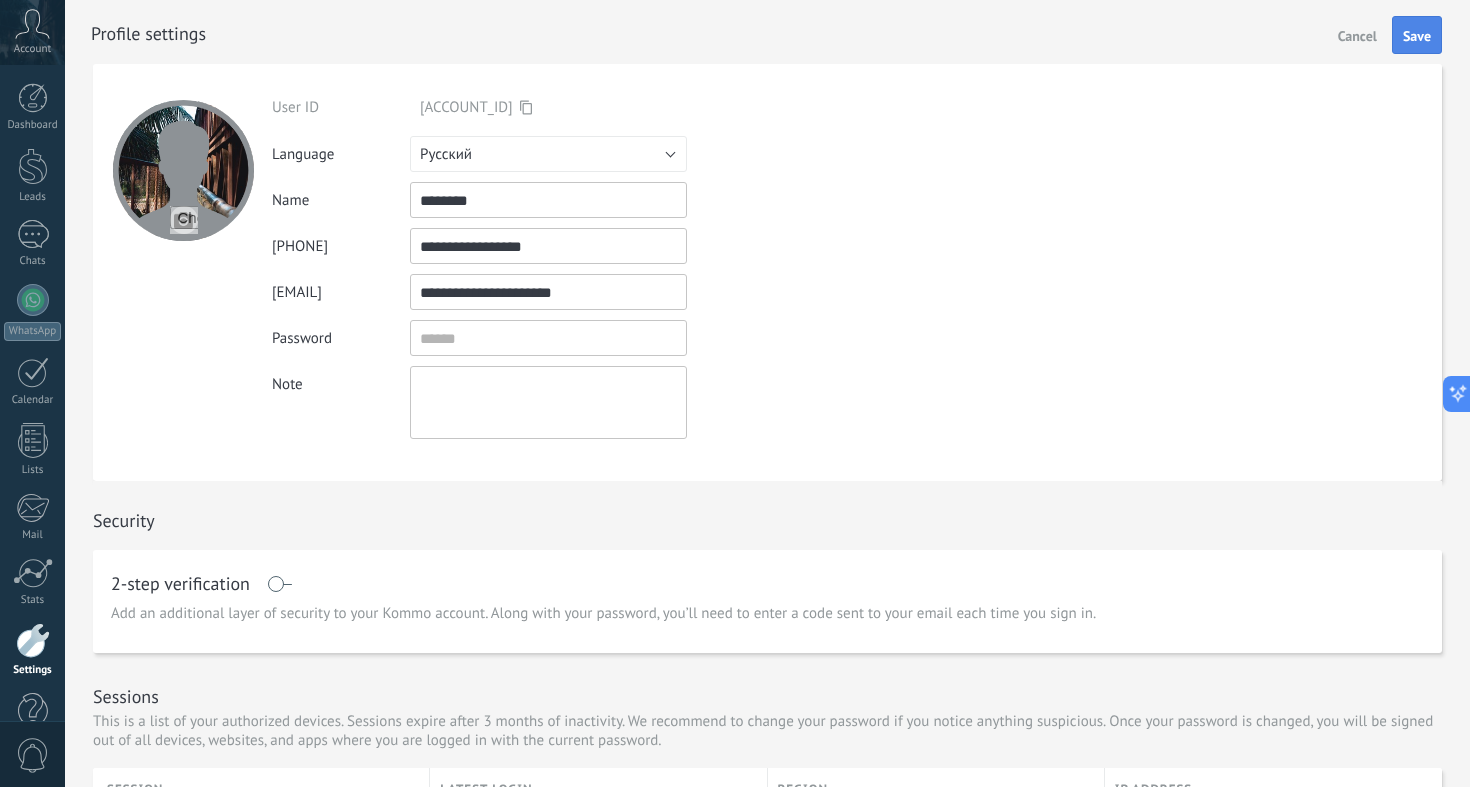 click on "Save" at bounding box center (1417, 35) 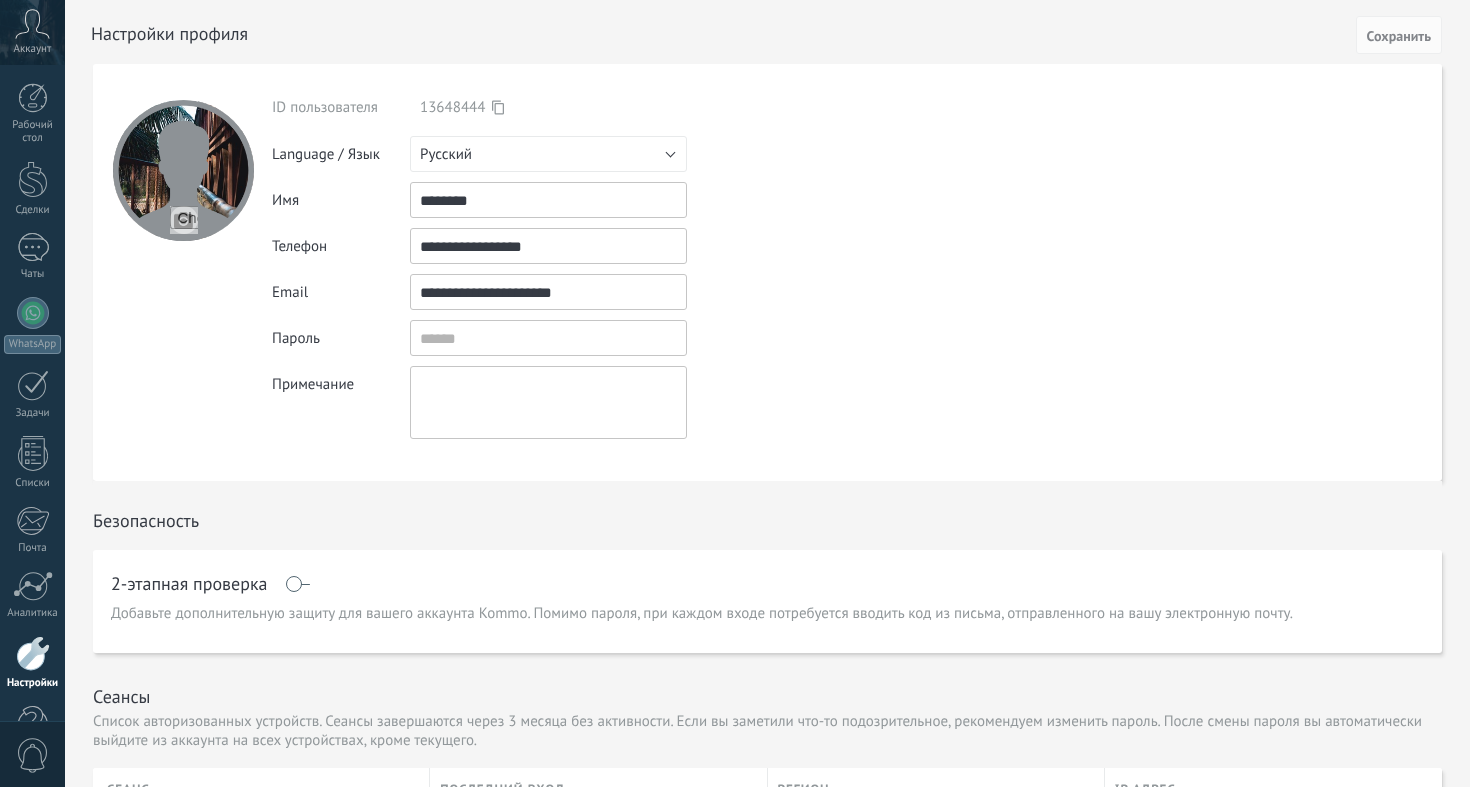 scroll, scrollTop: 0, scrollLeft: 0, axis: both 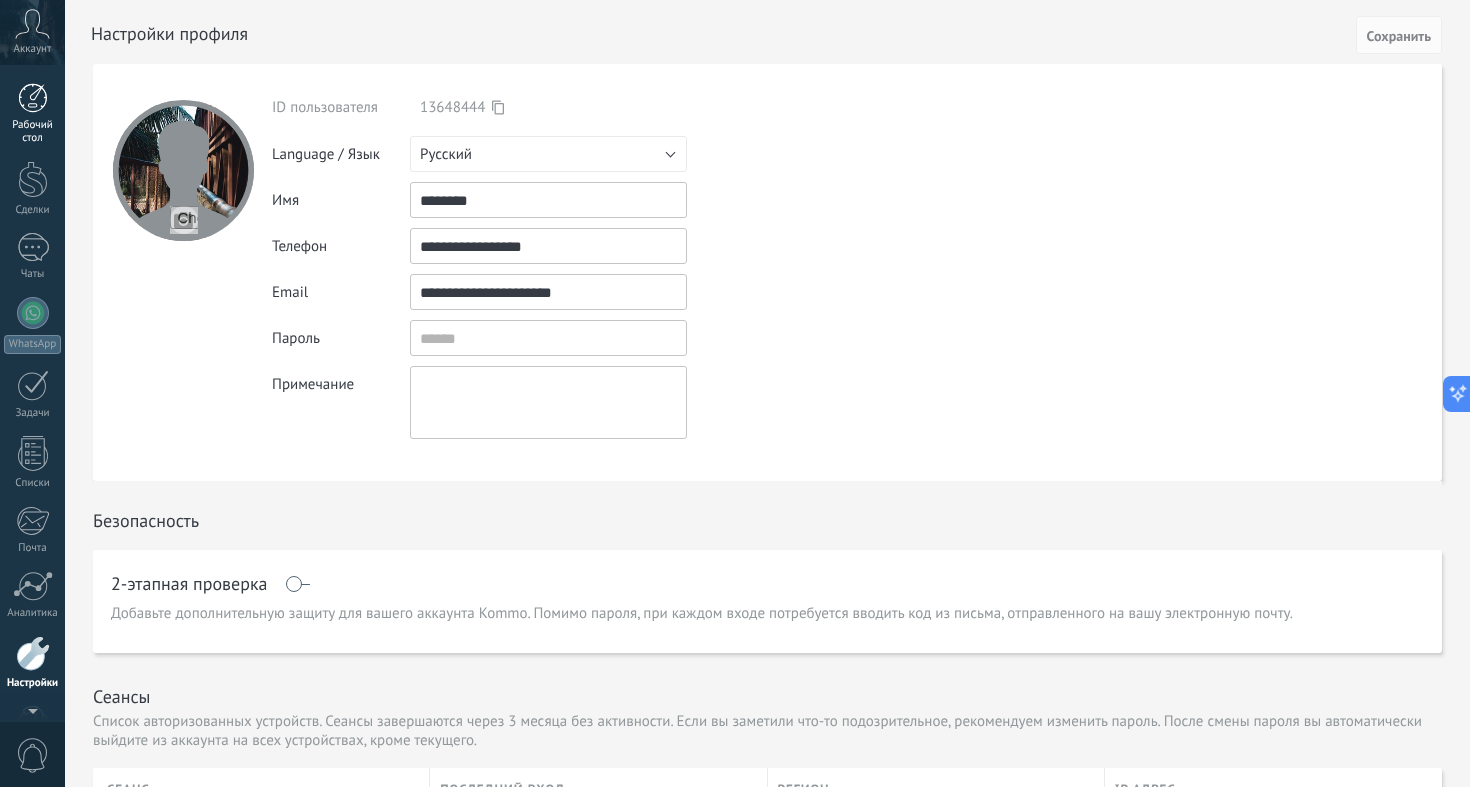 click at bounding box center (33, 98) 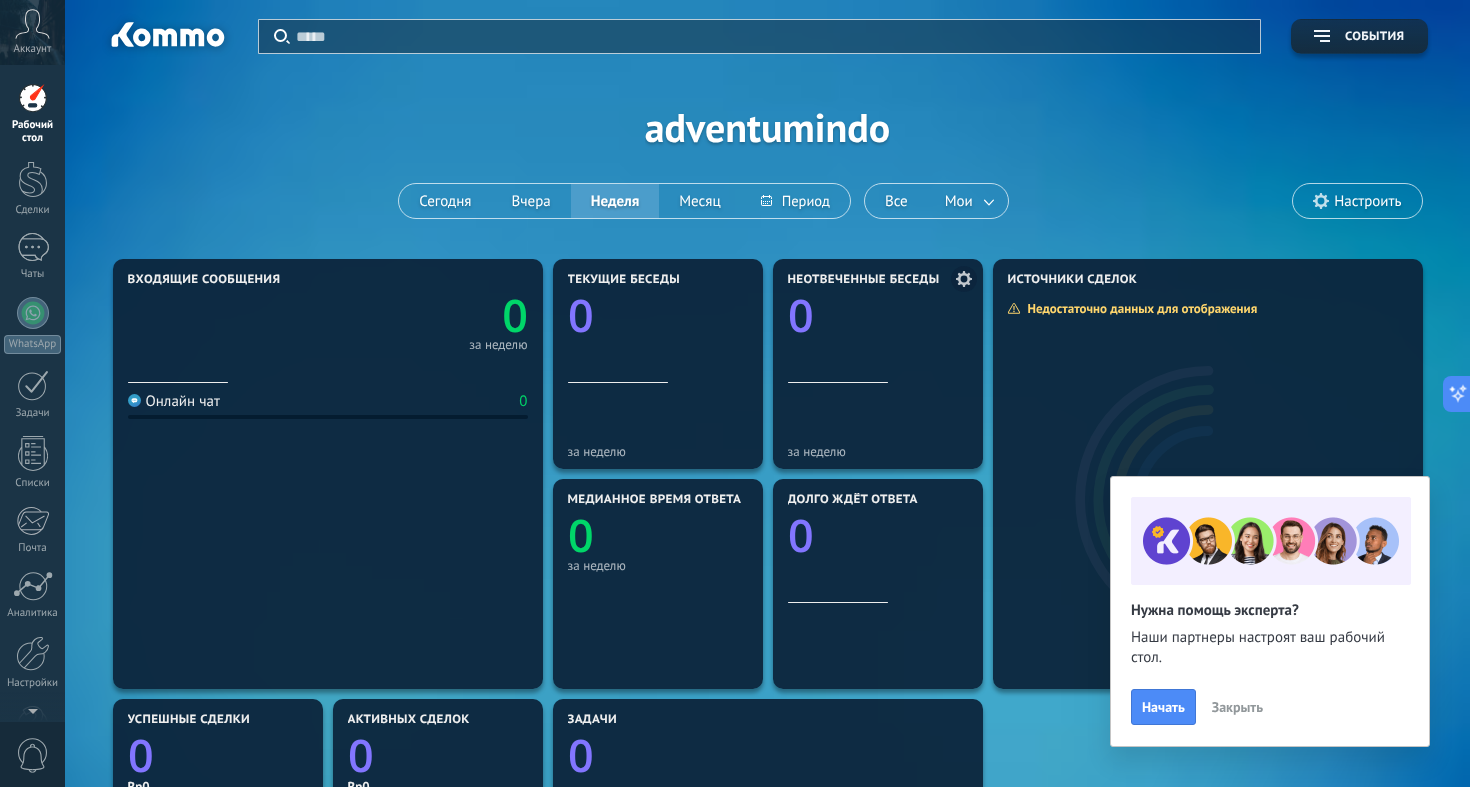 scroll, scrollTop: 0, scrollLeft: 0, axis: both 